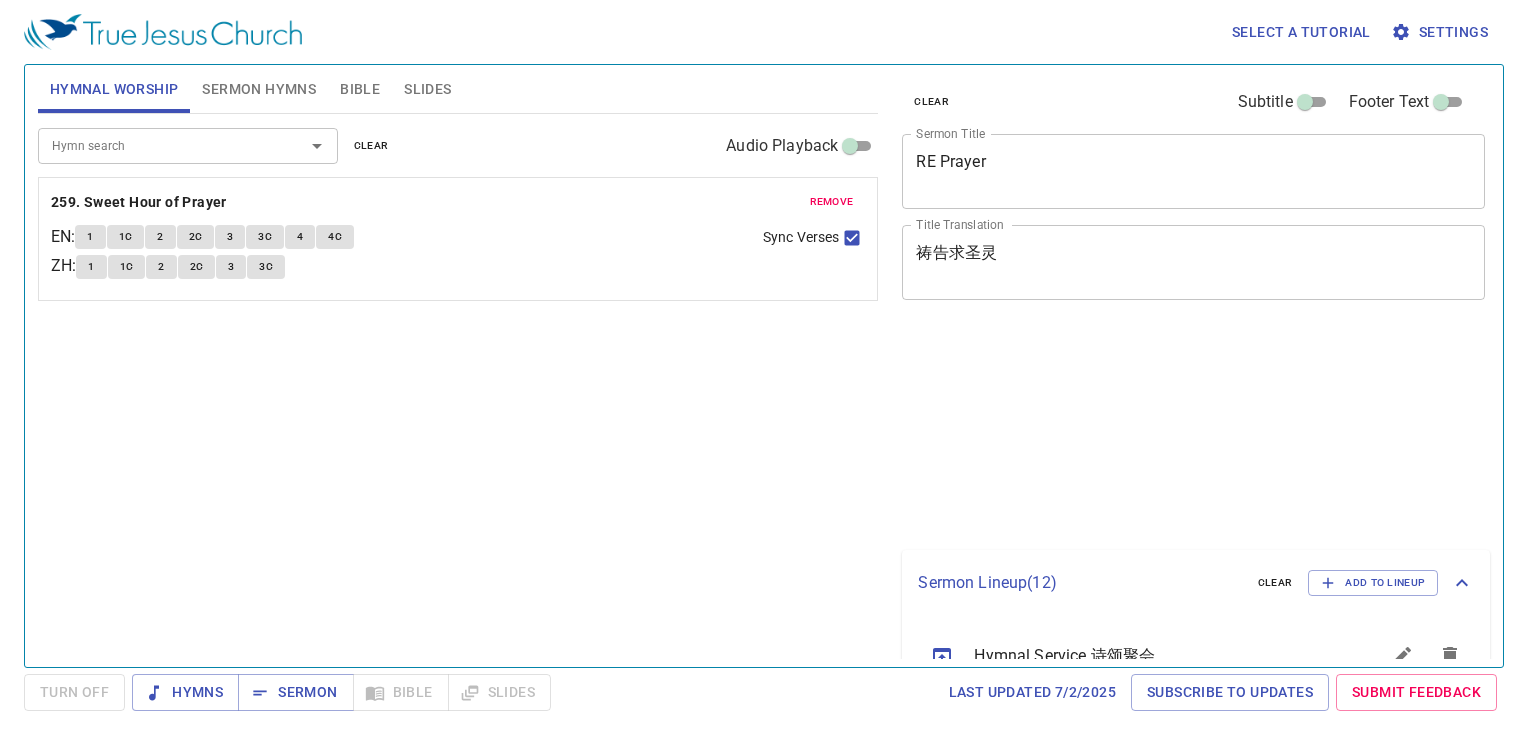 scroll, scrollTop: 0, scrollLeft: 0, axis: both 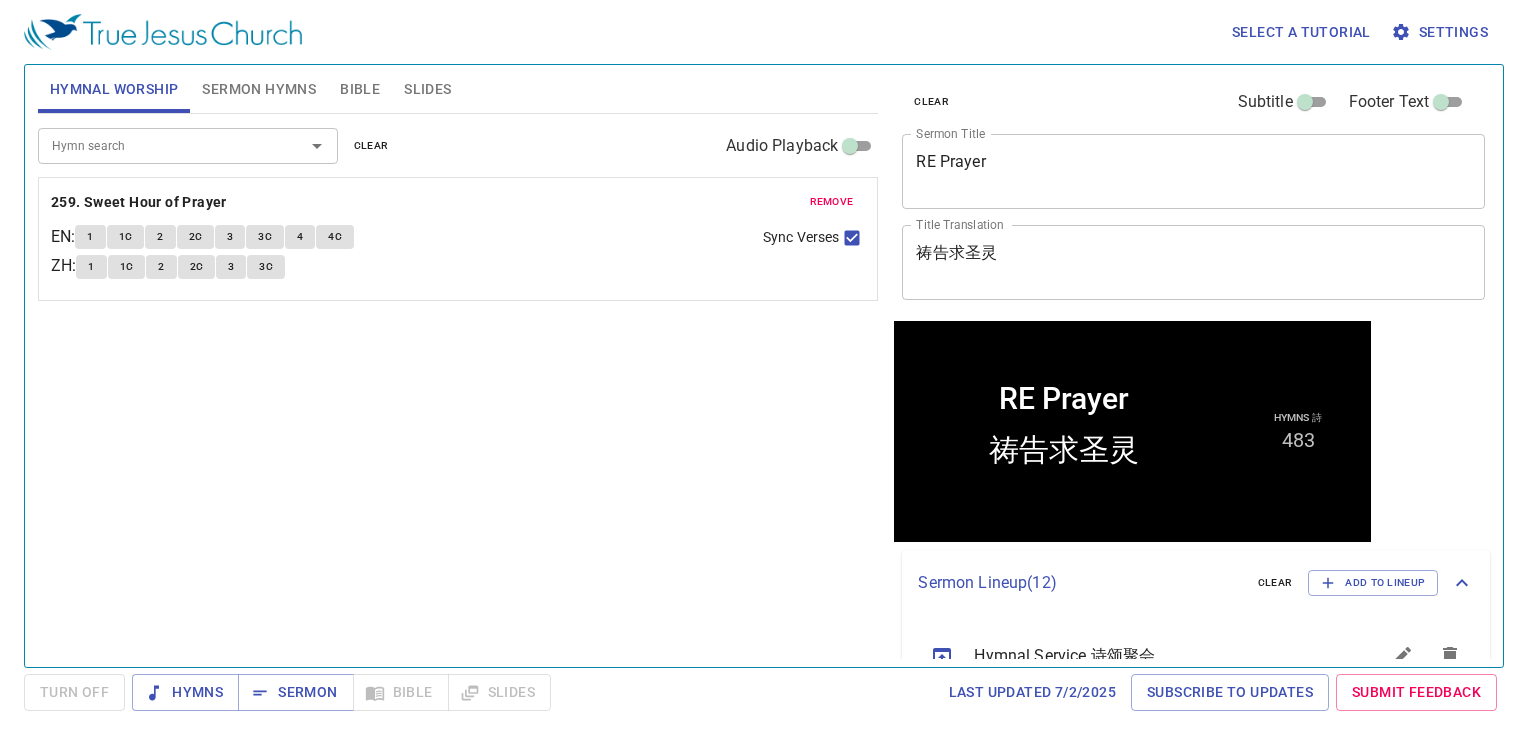 click on "remove 259. Sweet Hour of Prayer   EN :   1 1C 2 2C 3 3C 4 4C ZH :   1 1C 2 2C 3 3C Sync Verses" at bounding box center (458, 239) 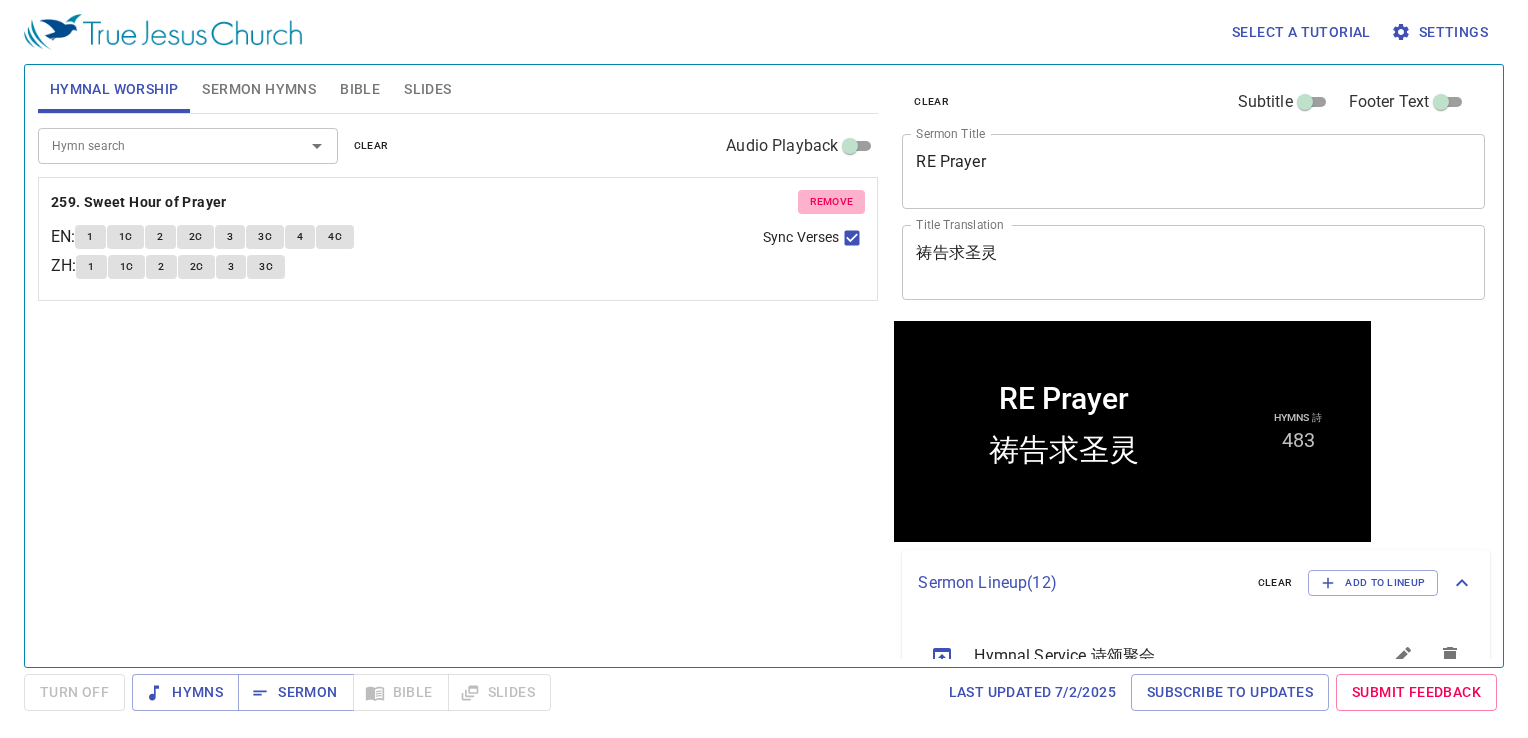 click on "remove" at bounding box center (832, 202) 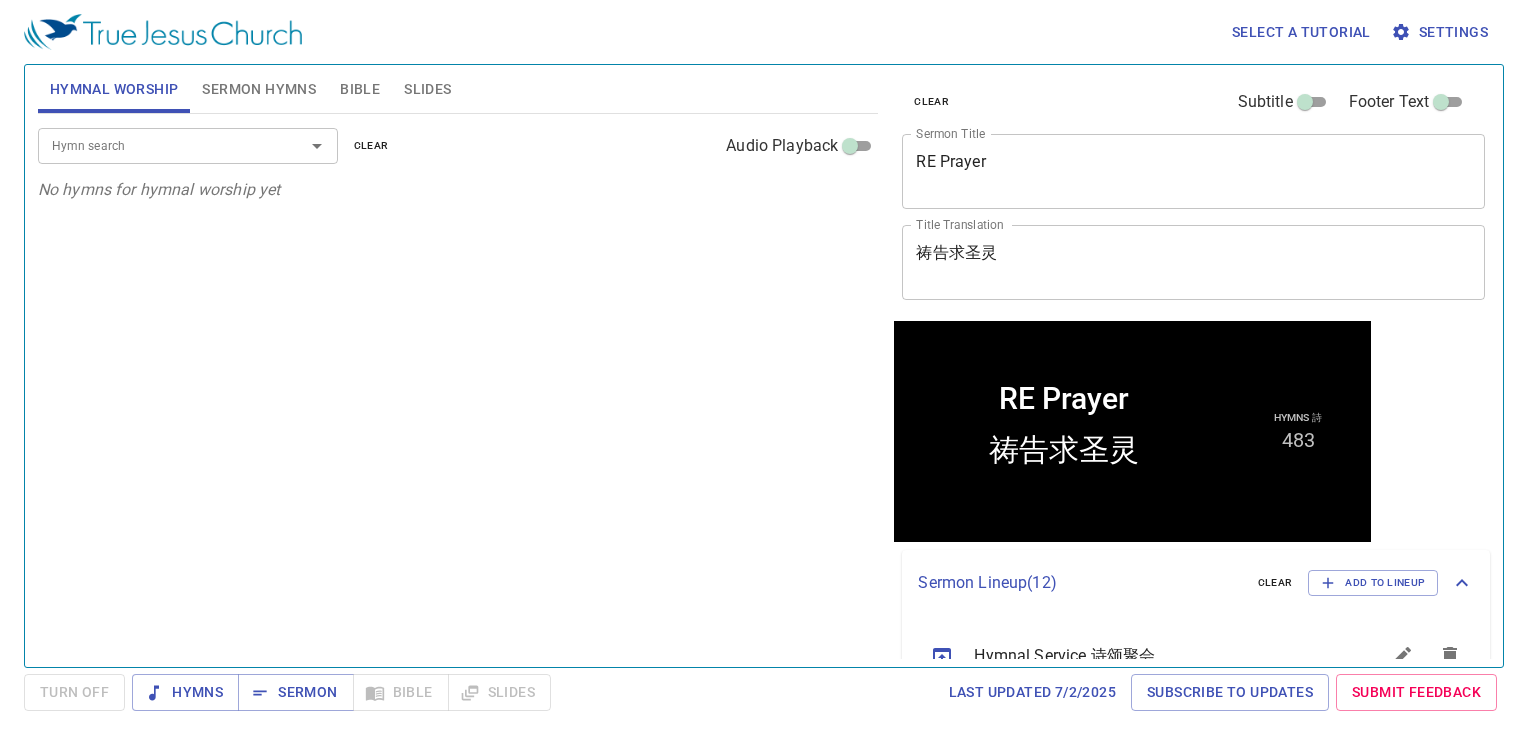 drag, startPoint x: 264, startPoint y: 89, endPoint x: 273, endPoint y: 82, distance: 11.401754 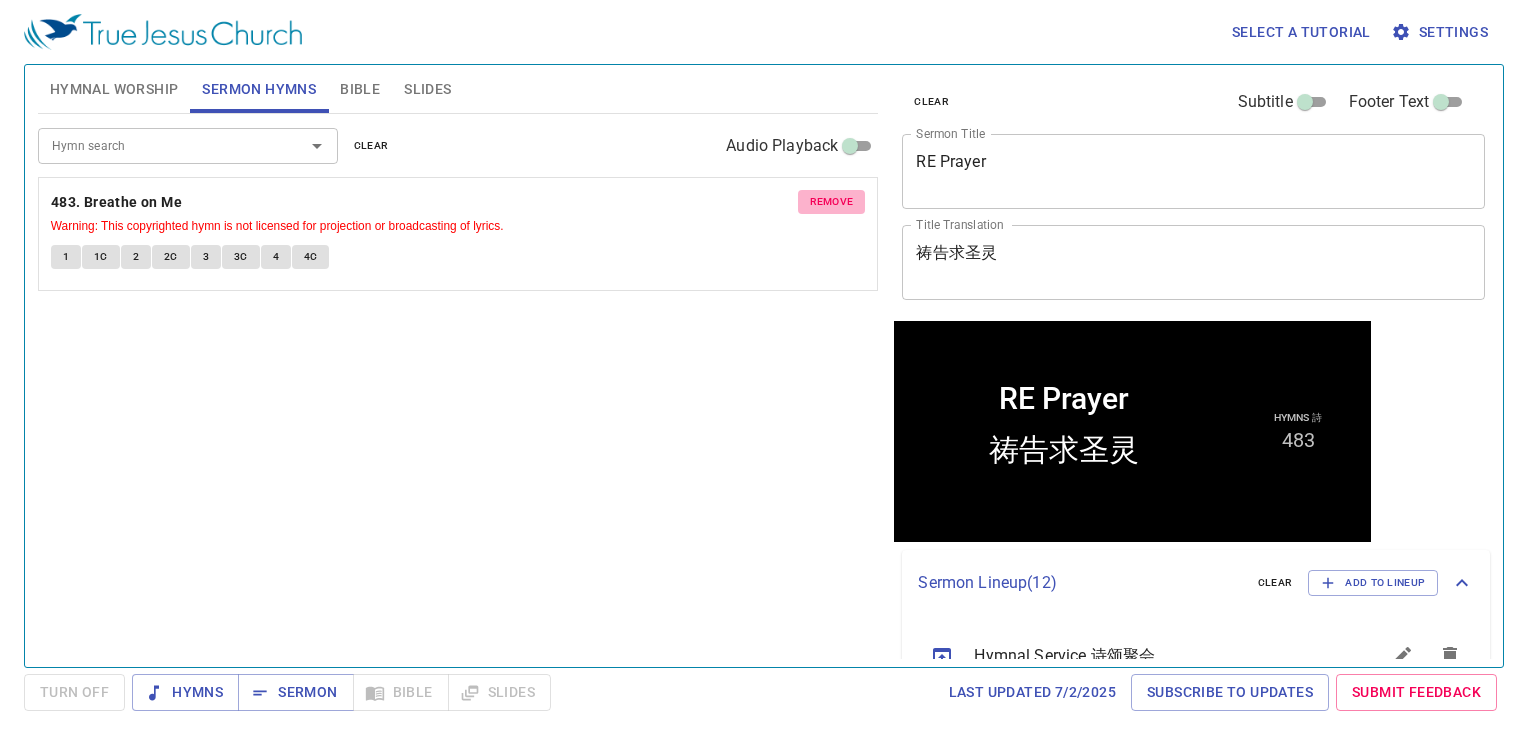 click on "remove" at bounding box center [832, 202] 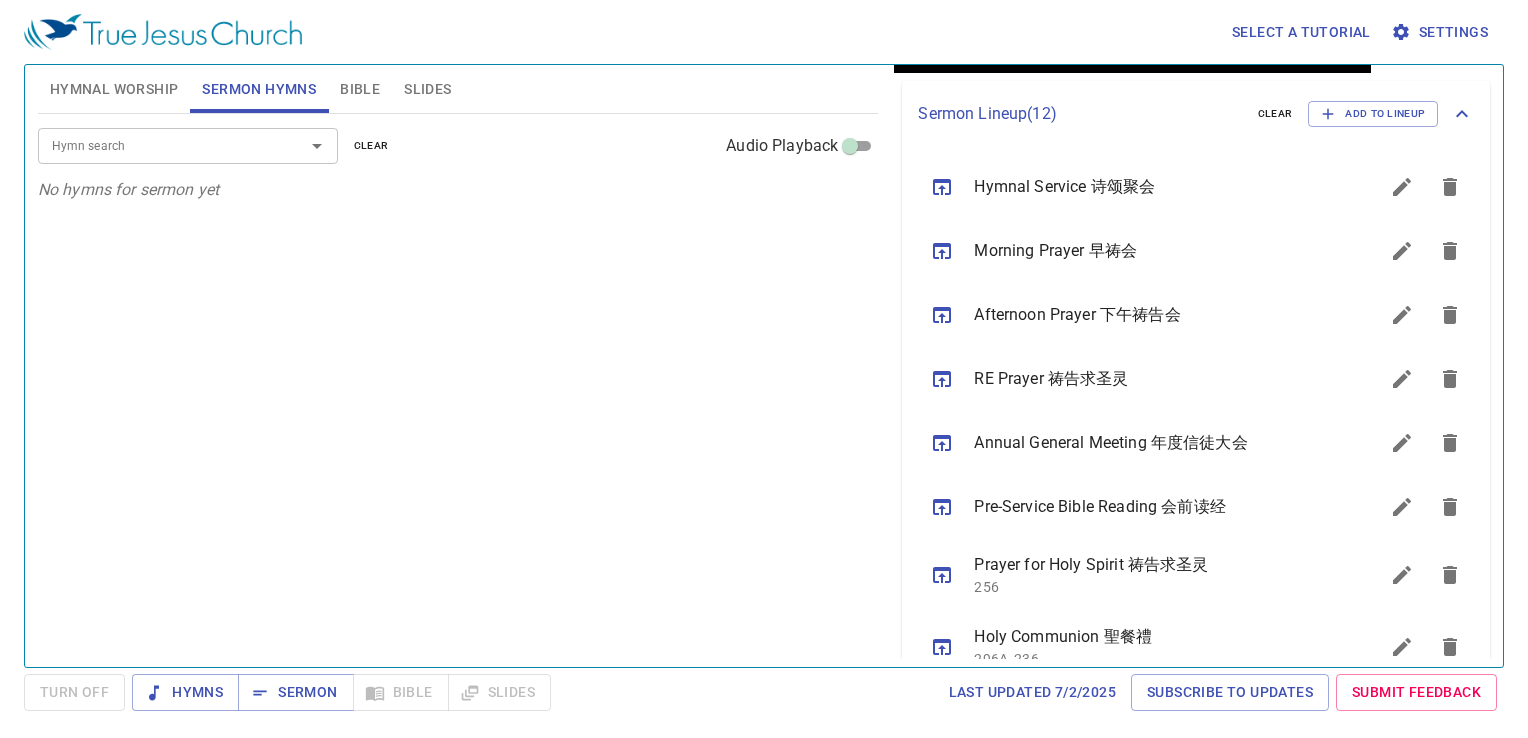 scroll, scrollTop: 500, scrollLeft: 0, axis: vertical 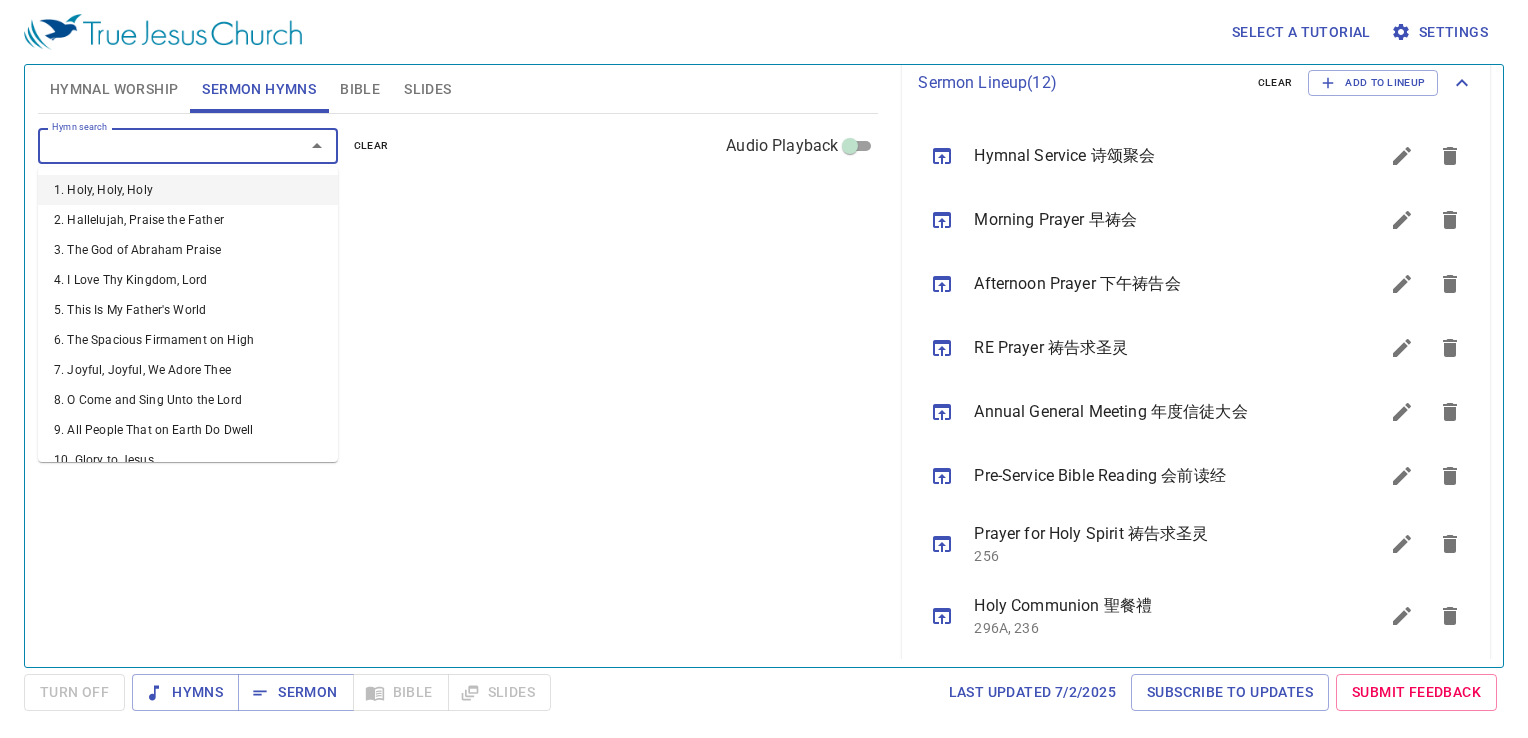 click on "Hymn search" at bounding box center (188, 145) 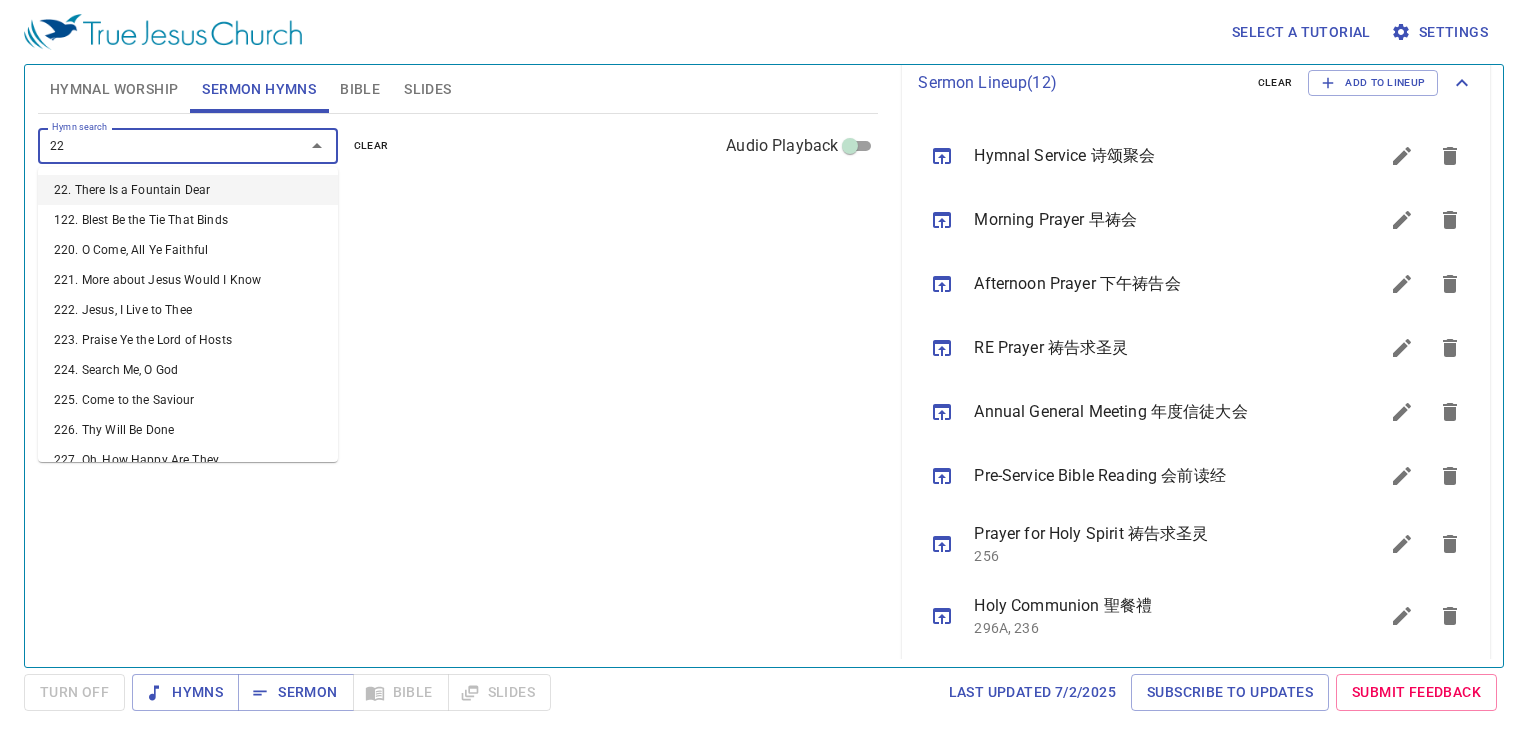 type on "225" 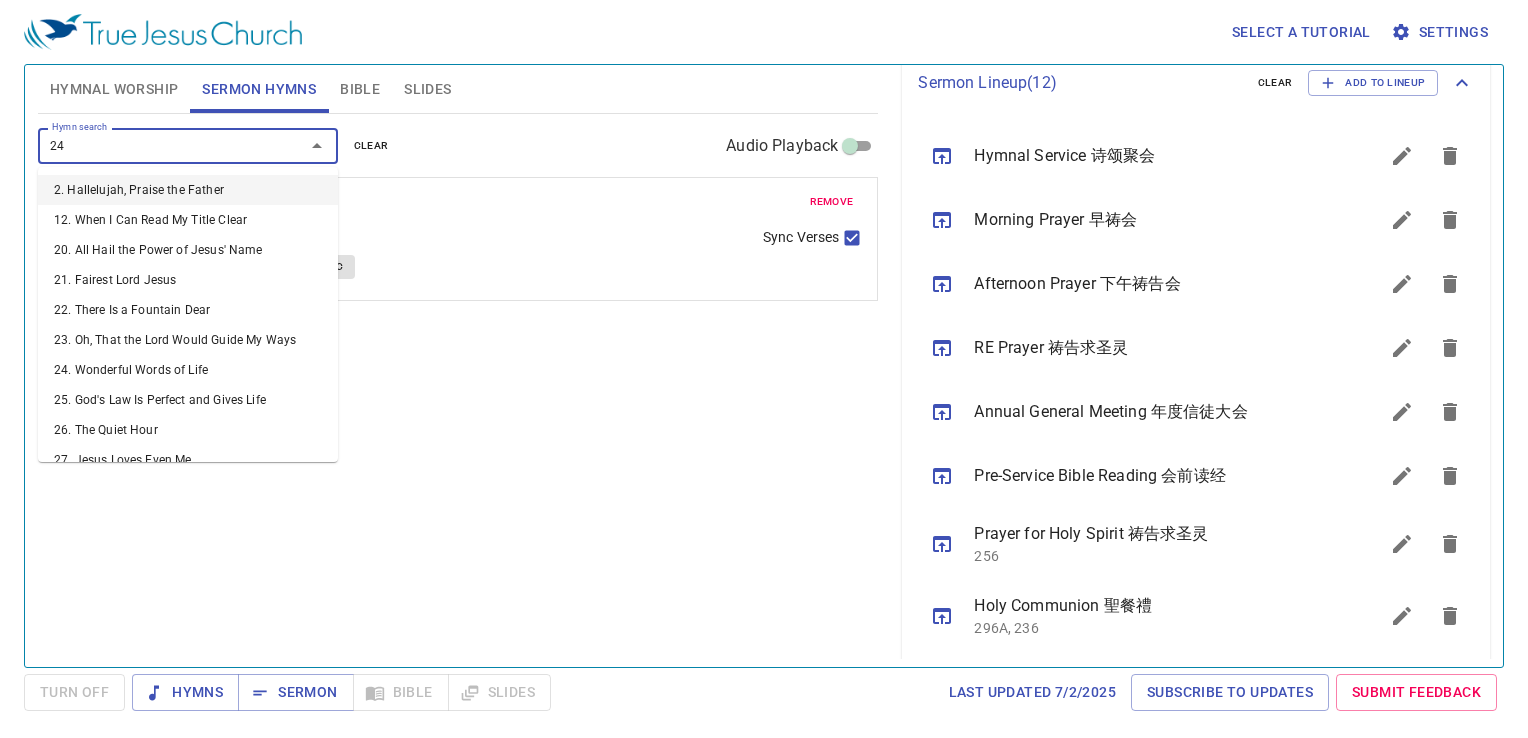 type on "244" 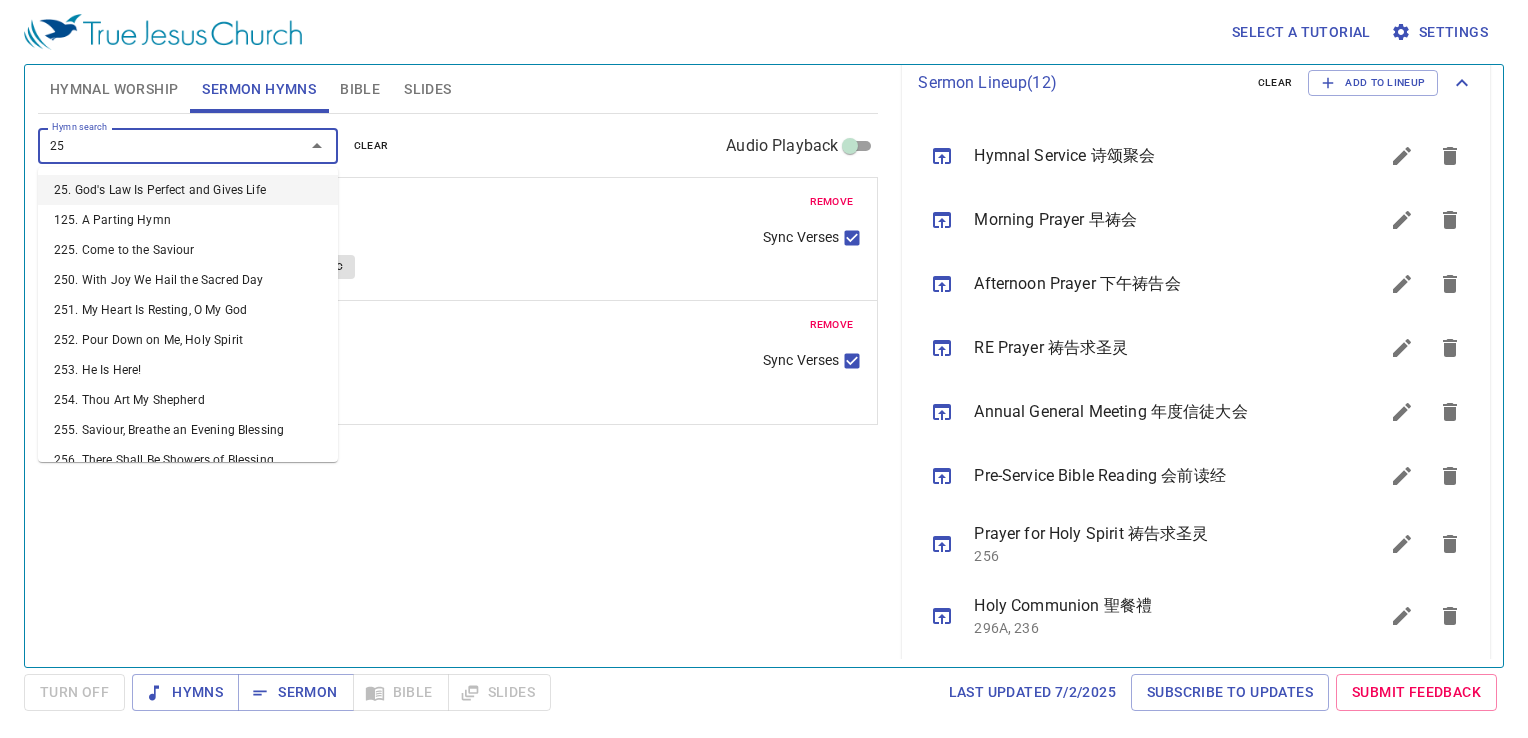type on "259" 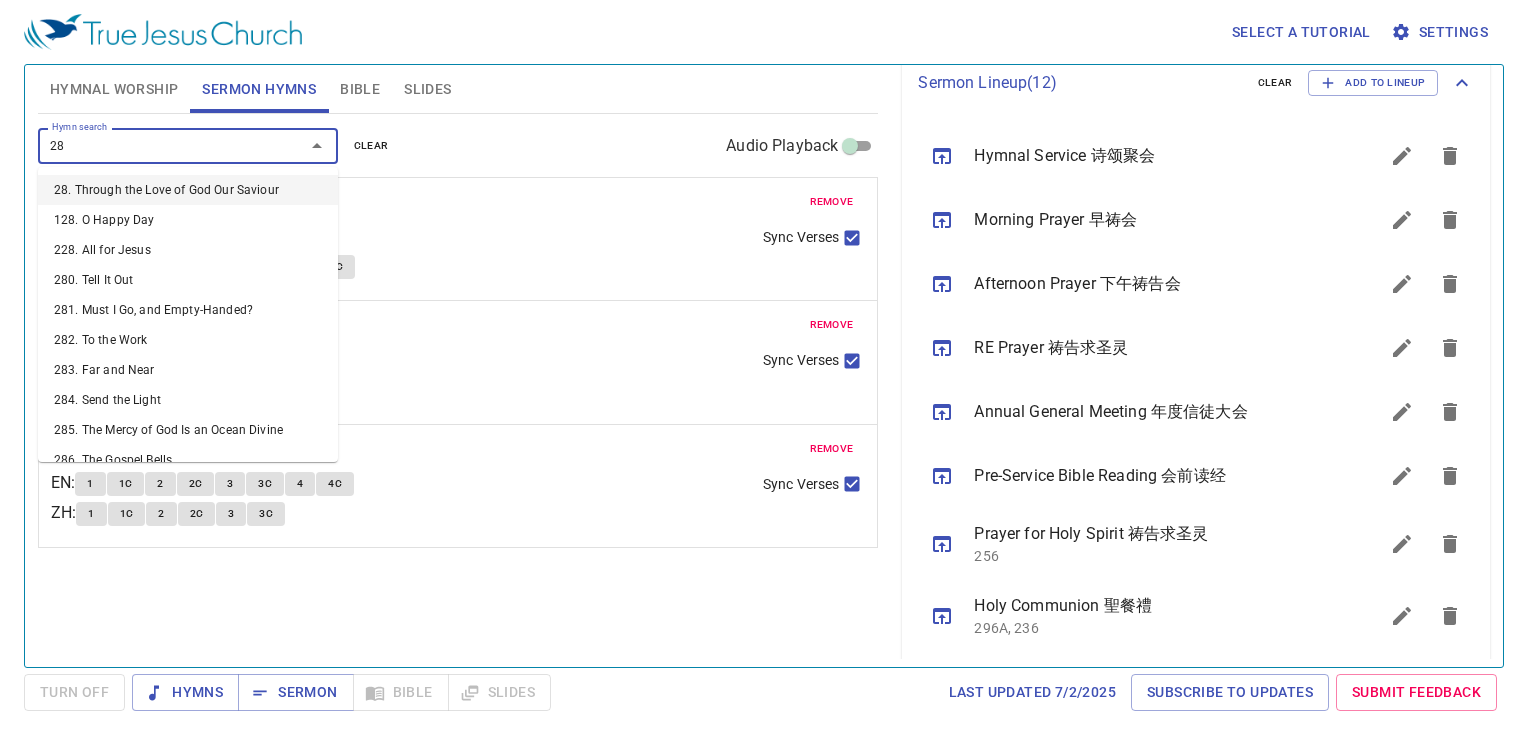 type on "288" 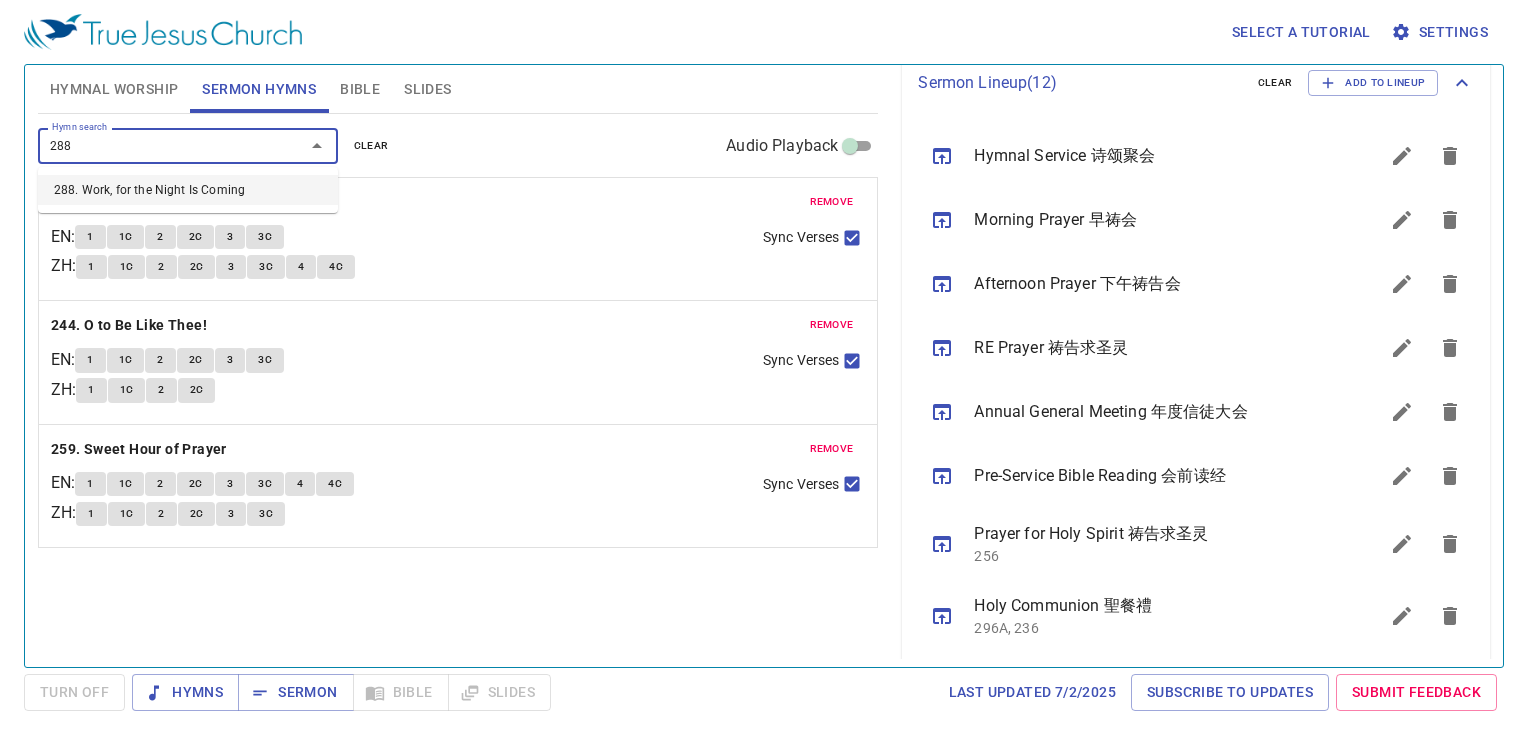 type 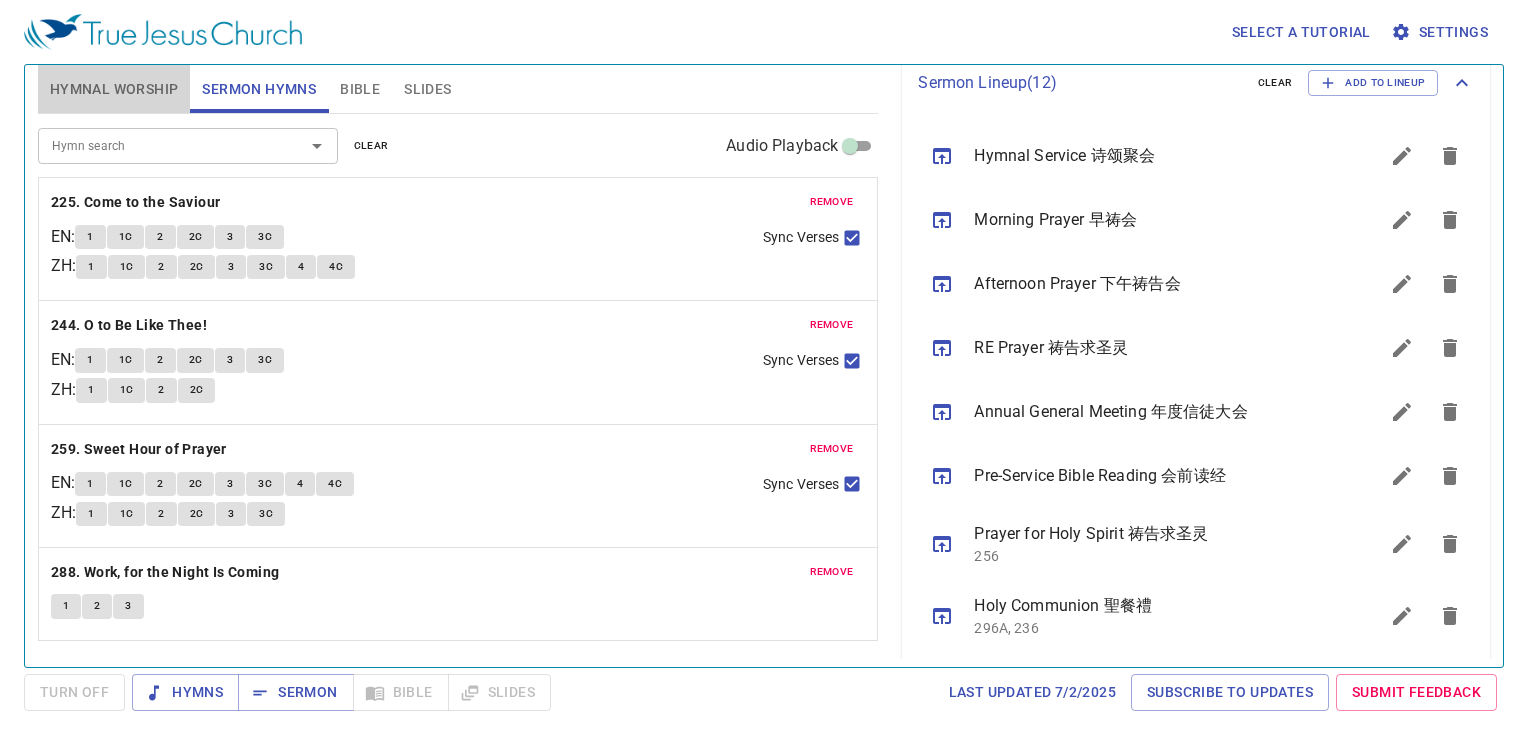 click on "Hymnal Worship" at bounding box center (114, 89) 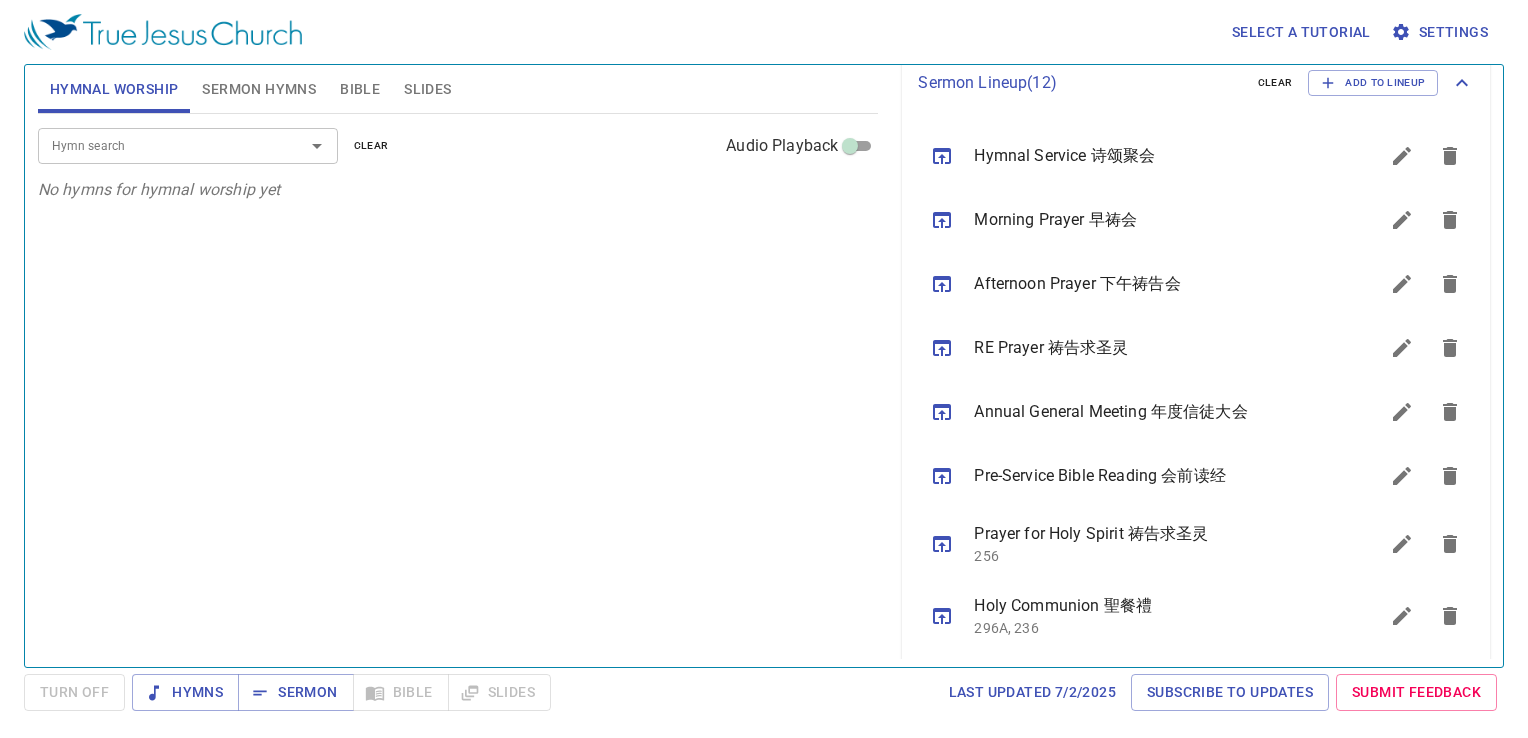 click on "Hymn search" at bounding box center (188, 145) 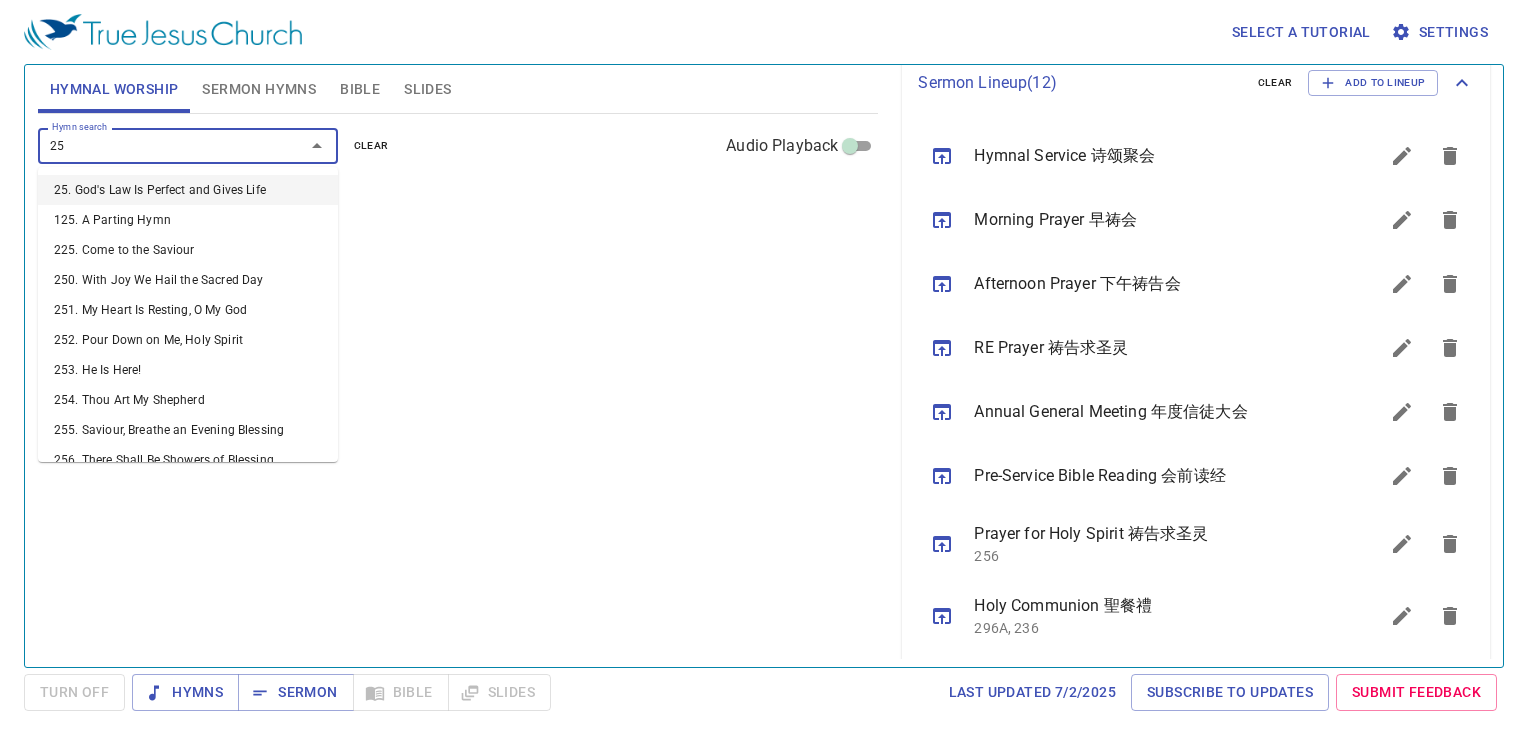 type on "255" 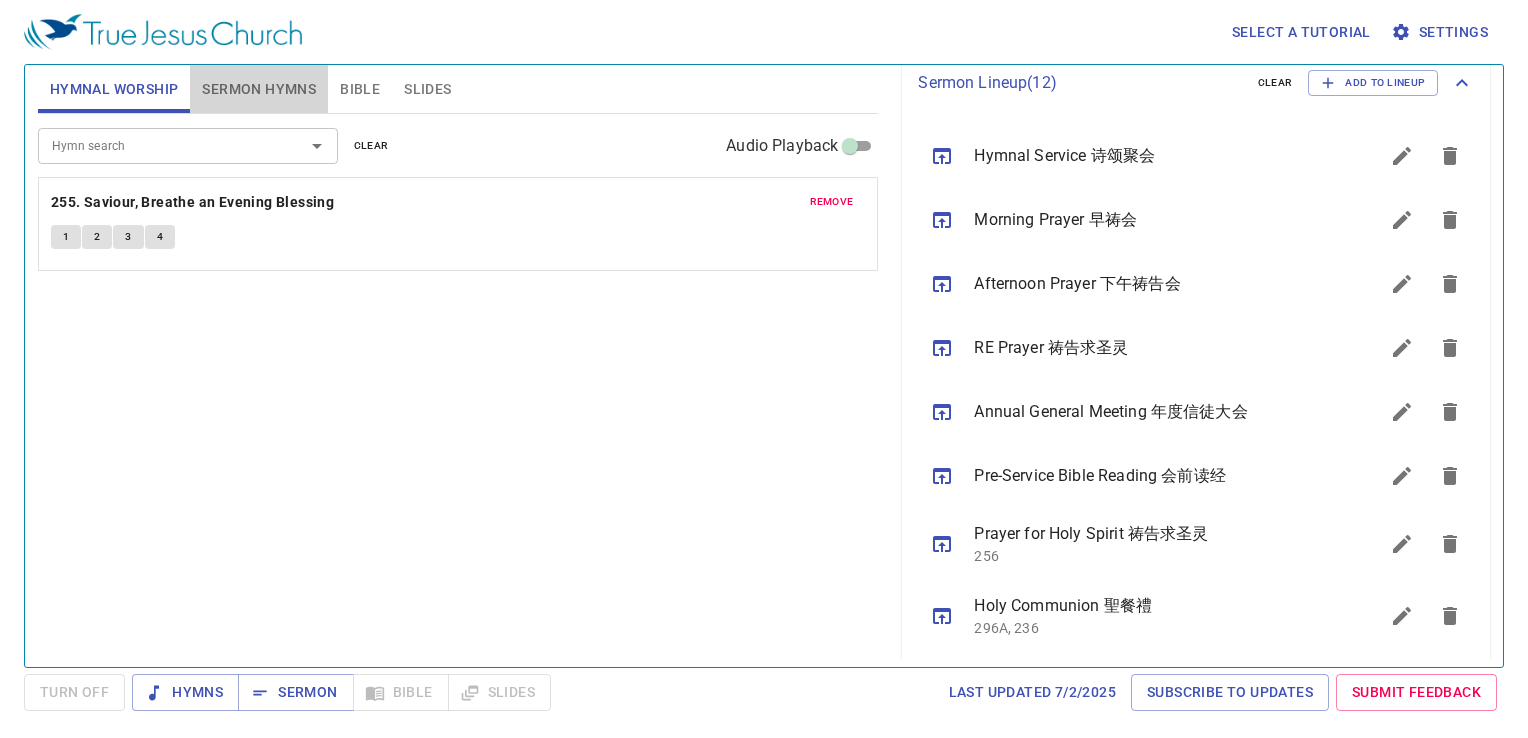 click on "Sermon Hymns" at bounding box center [259, 89] 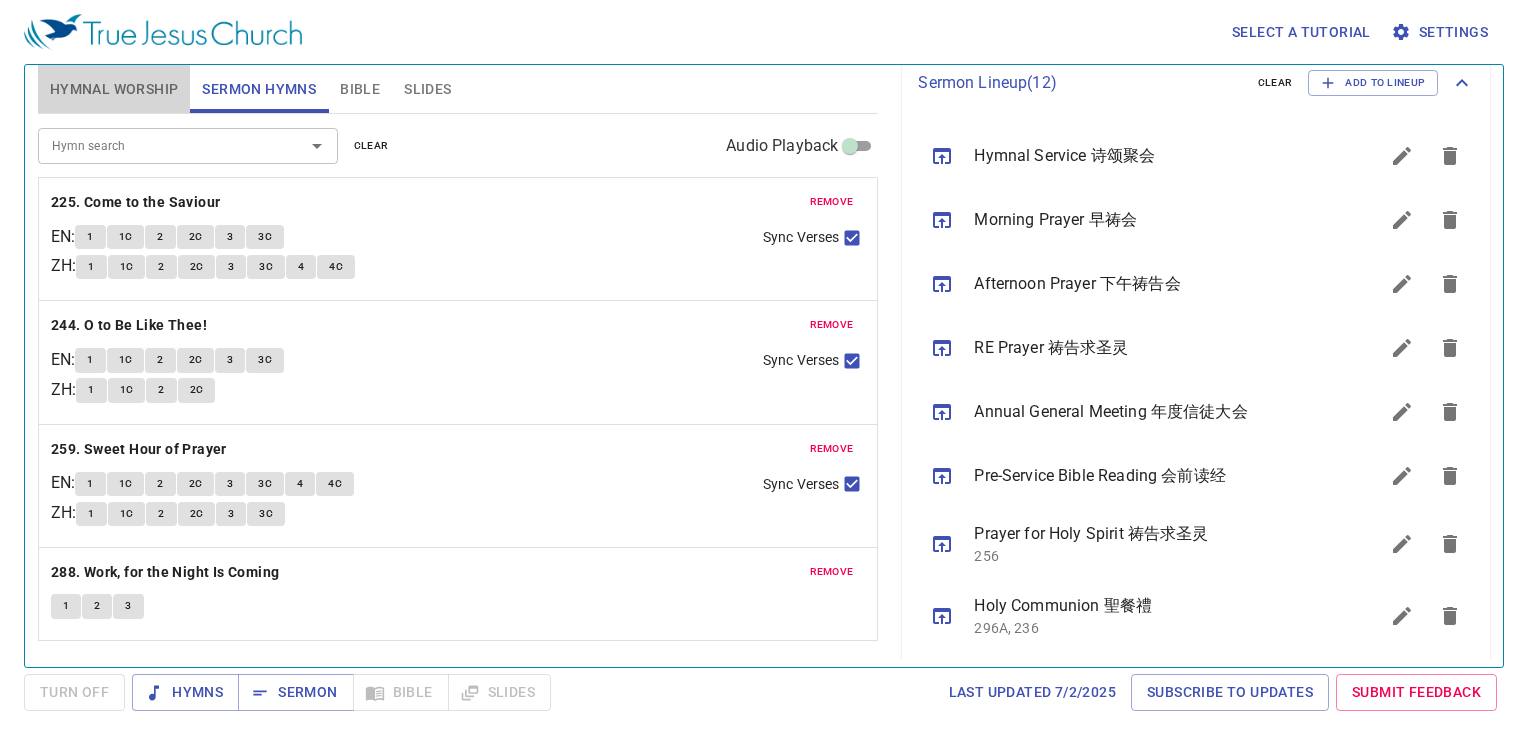click on "Hymnal Worship" at bounding box center [114, 89] 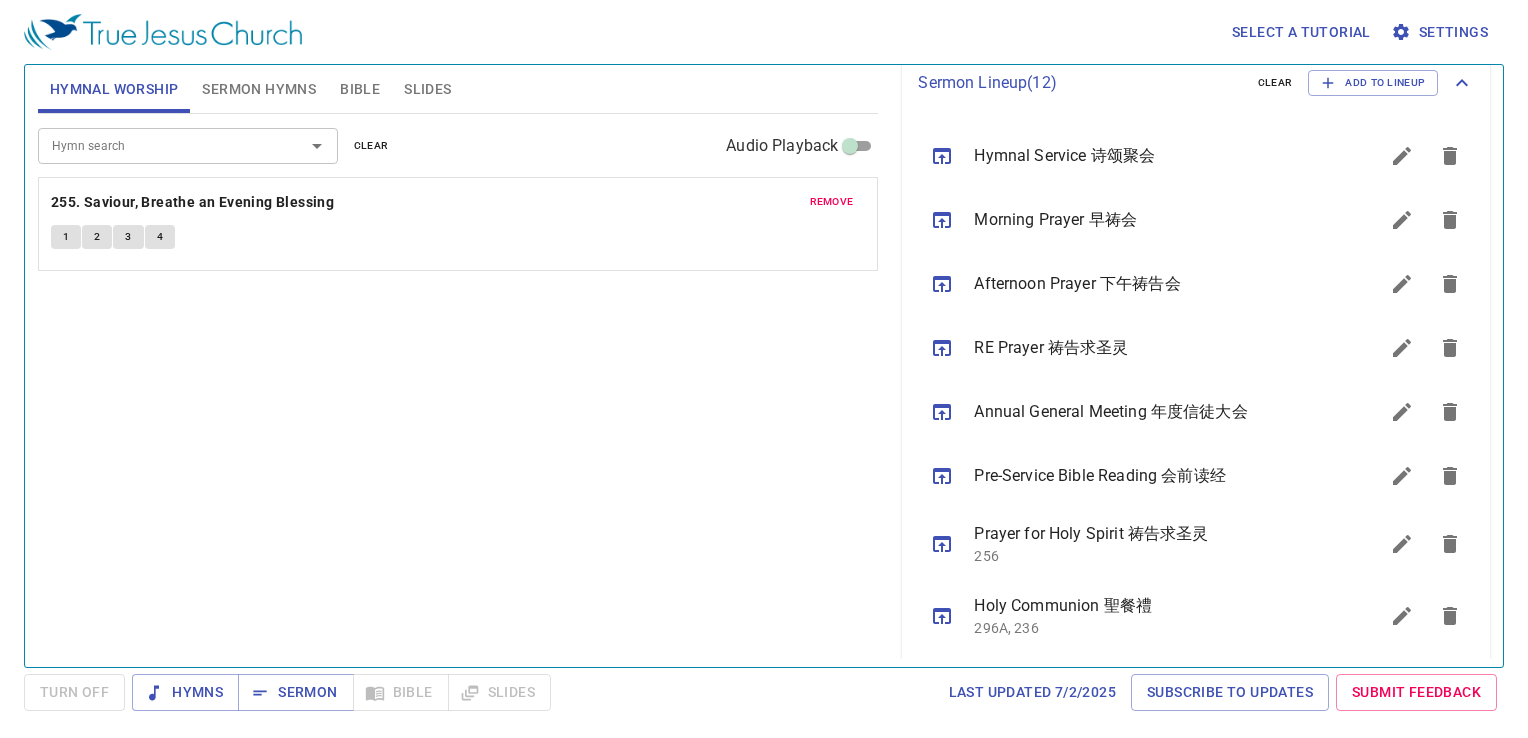 click on "Hymn search" at bounding box center [158, 145] 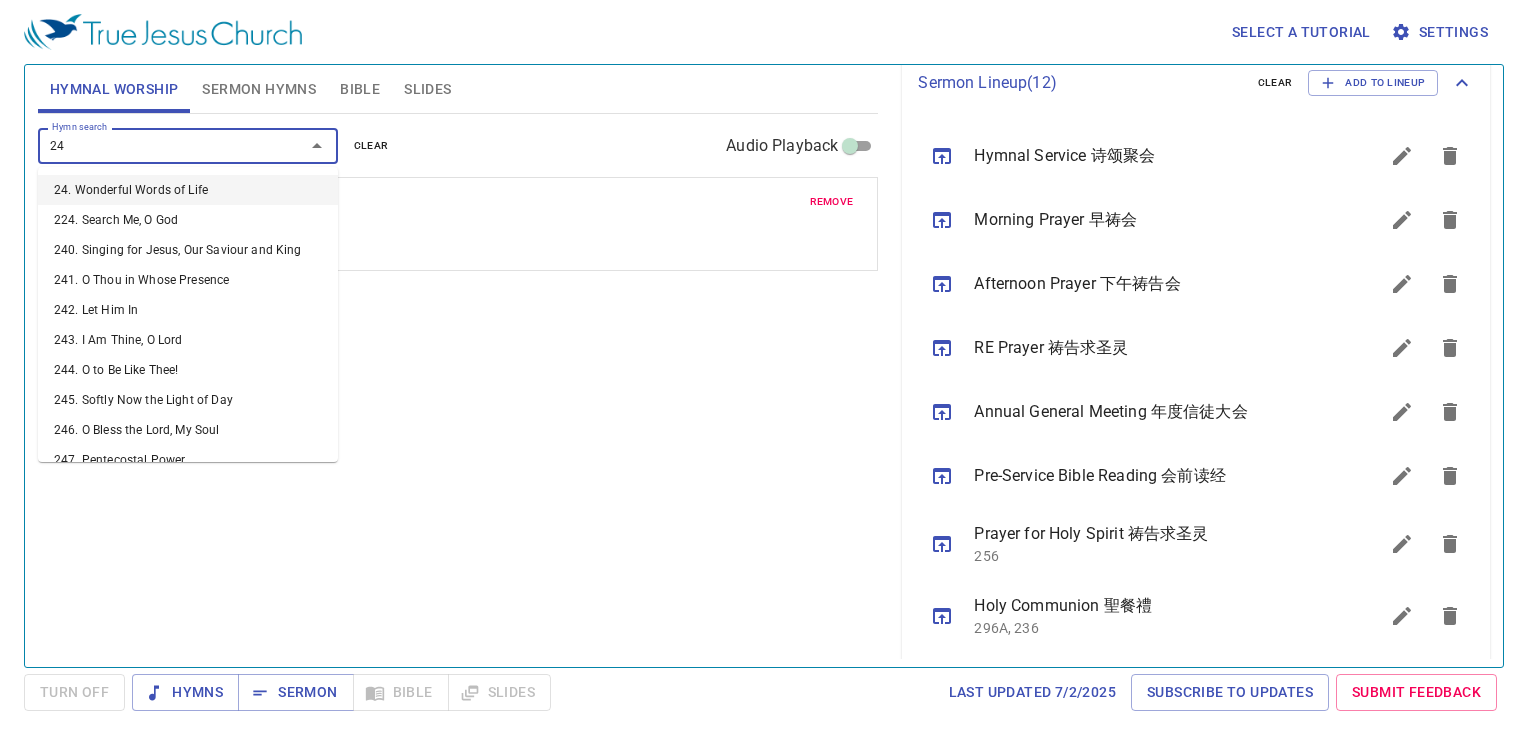 type on "244" 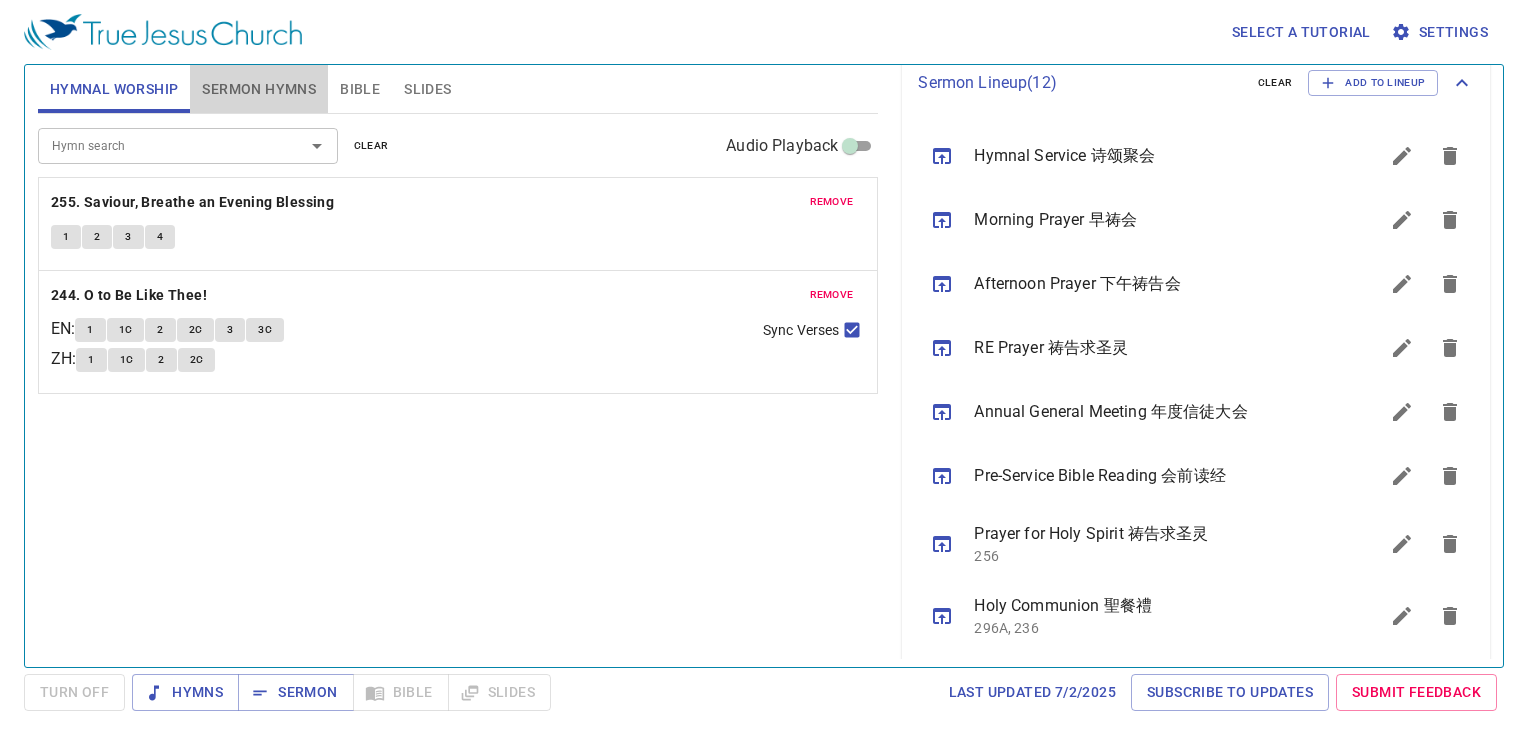 click on "Sermon Hymns" at bounding box center [259, 89] 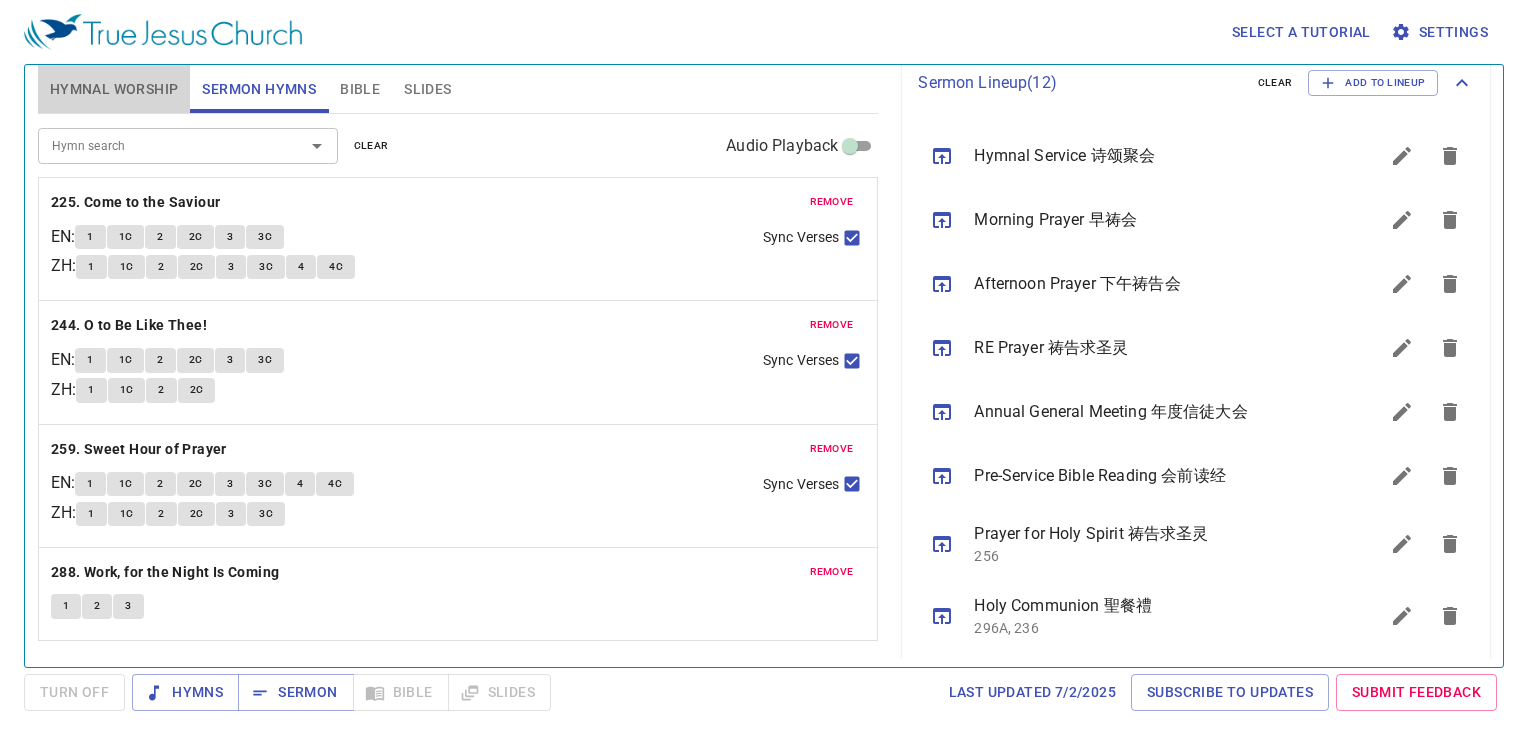 click on "Hymnal Worship" at bounding box center [114, 89] 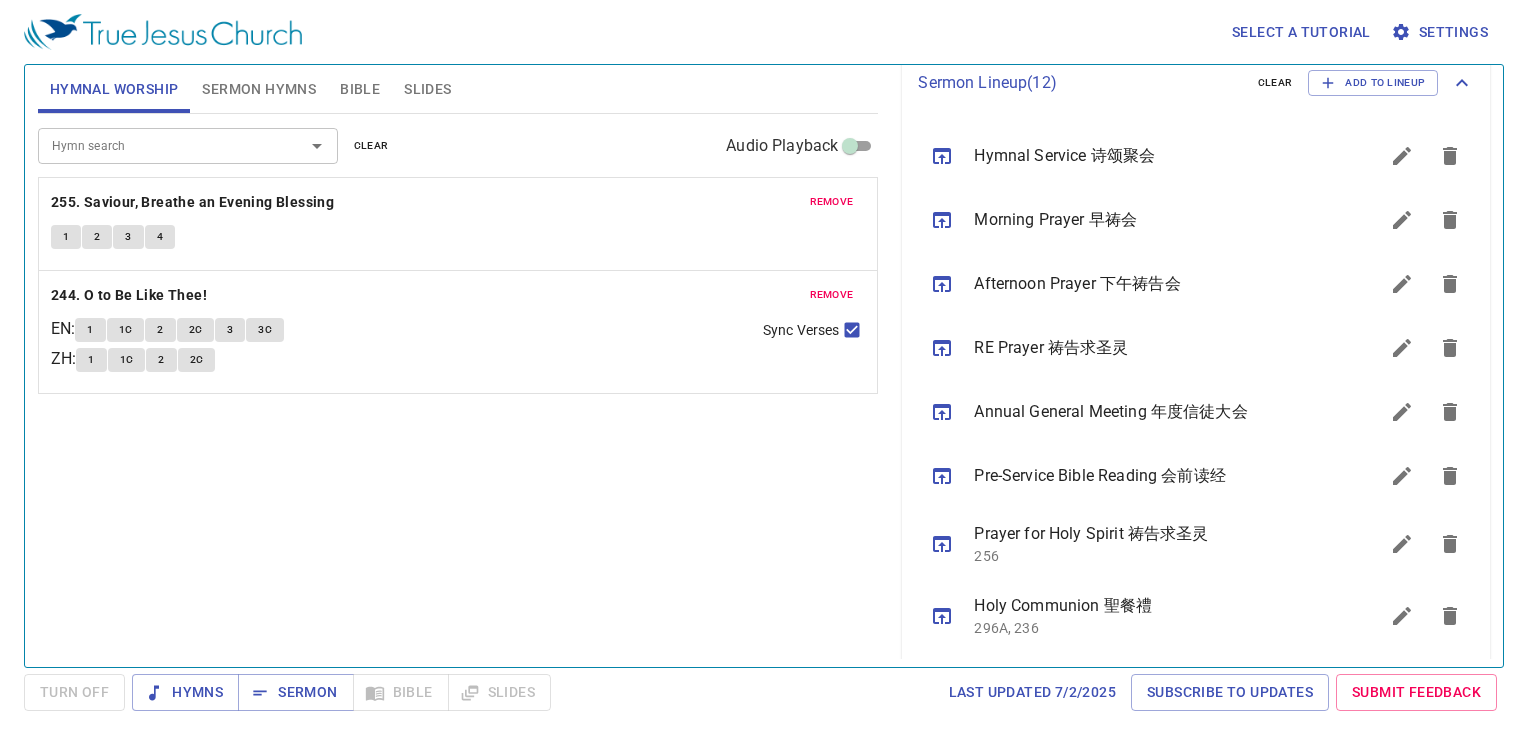 click on "Hymn search" at bounding box center [158, 145] 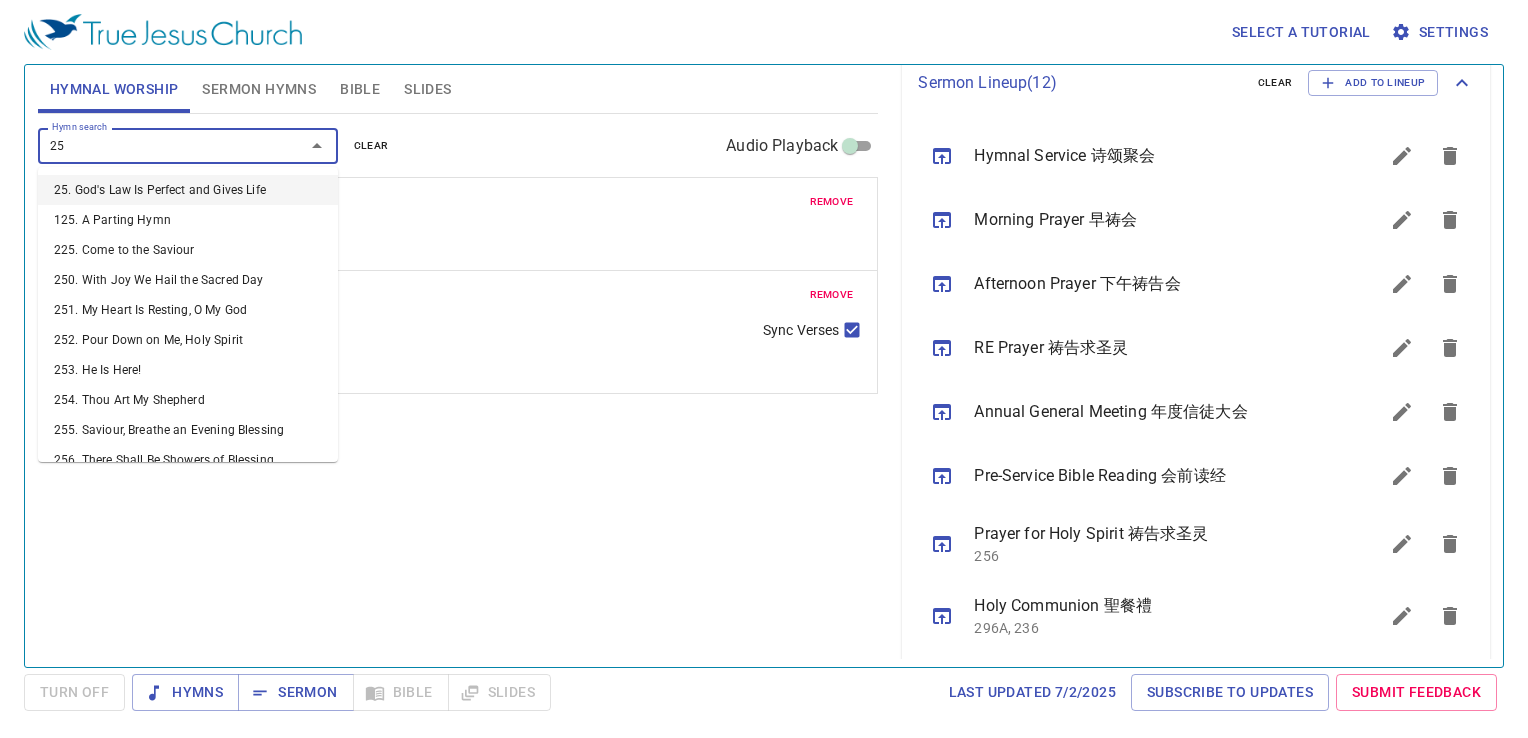 type on "259" 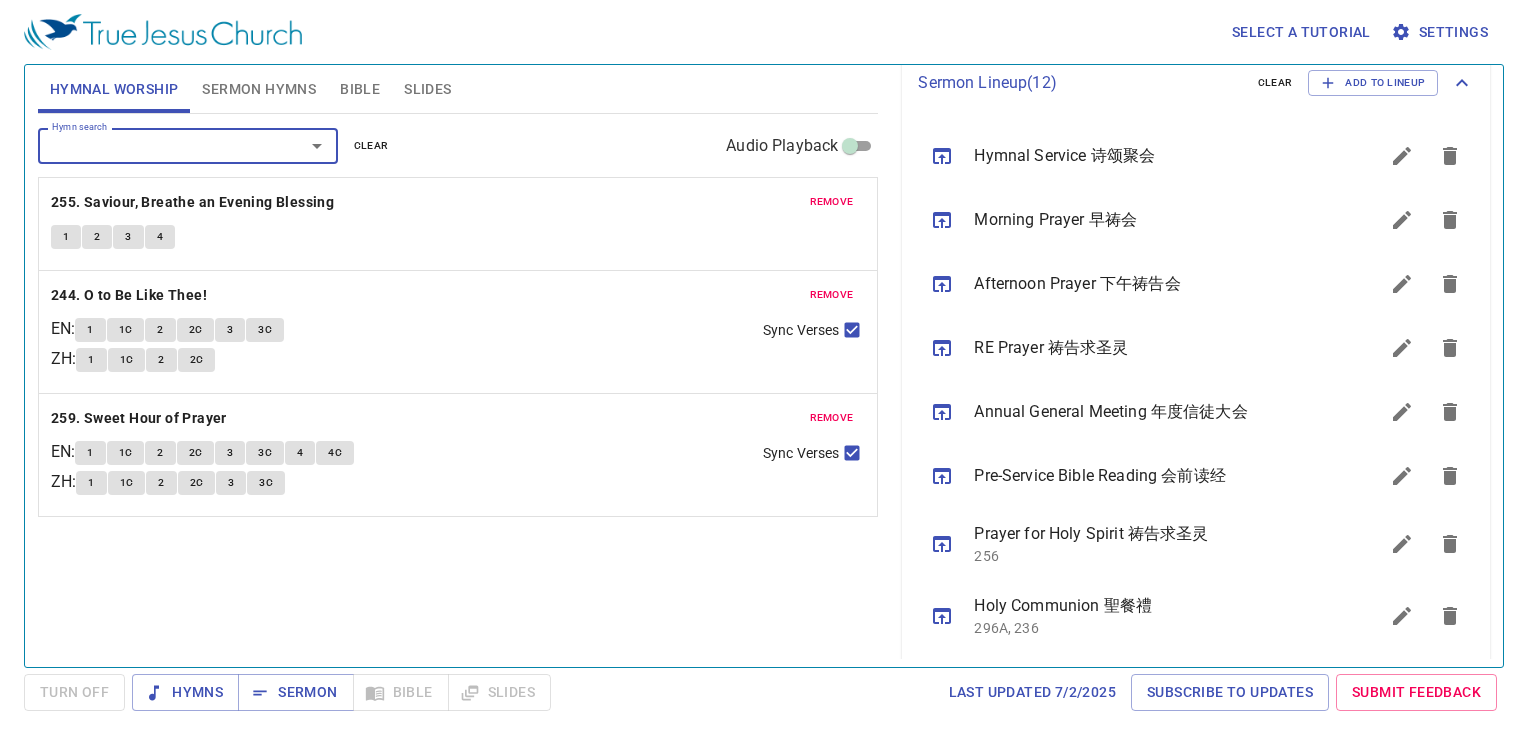 click on "Sermon Hymns" at bounding box center [259, 89] 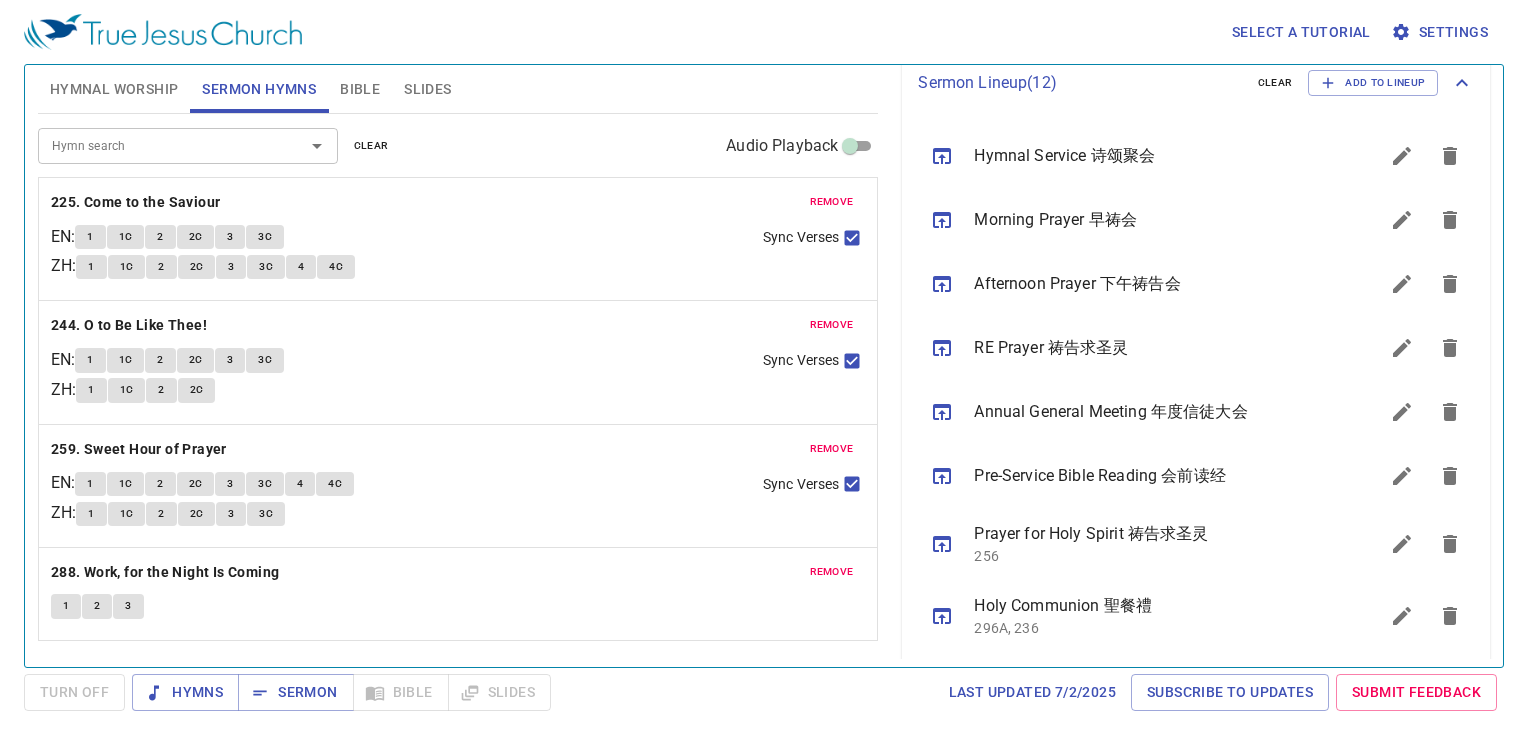 click on "Hymnal Worship" at bounding box center [114, 89] 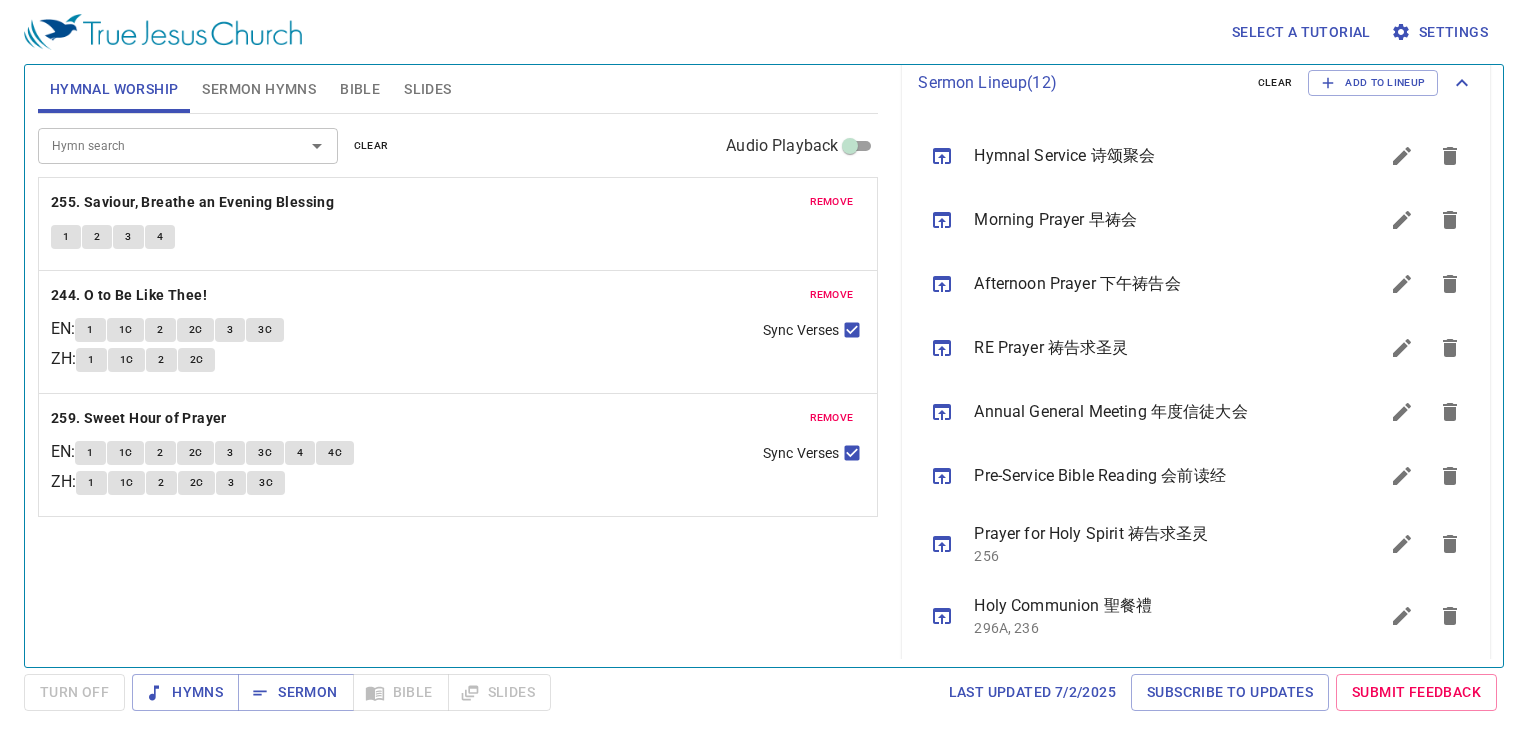 click on "Hymn search" at bounding box center [158, 145] 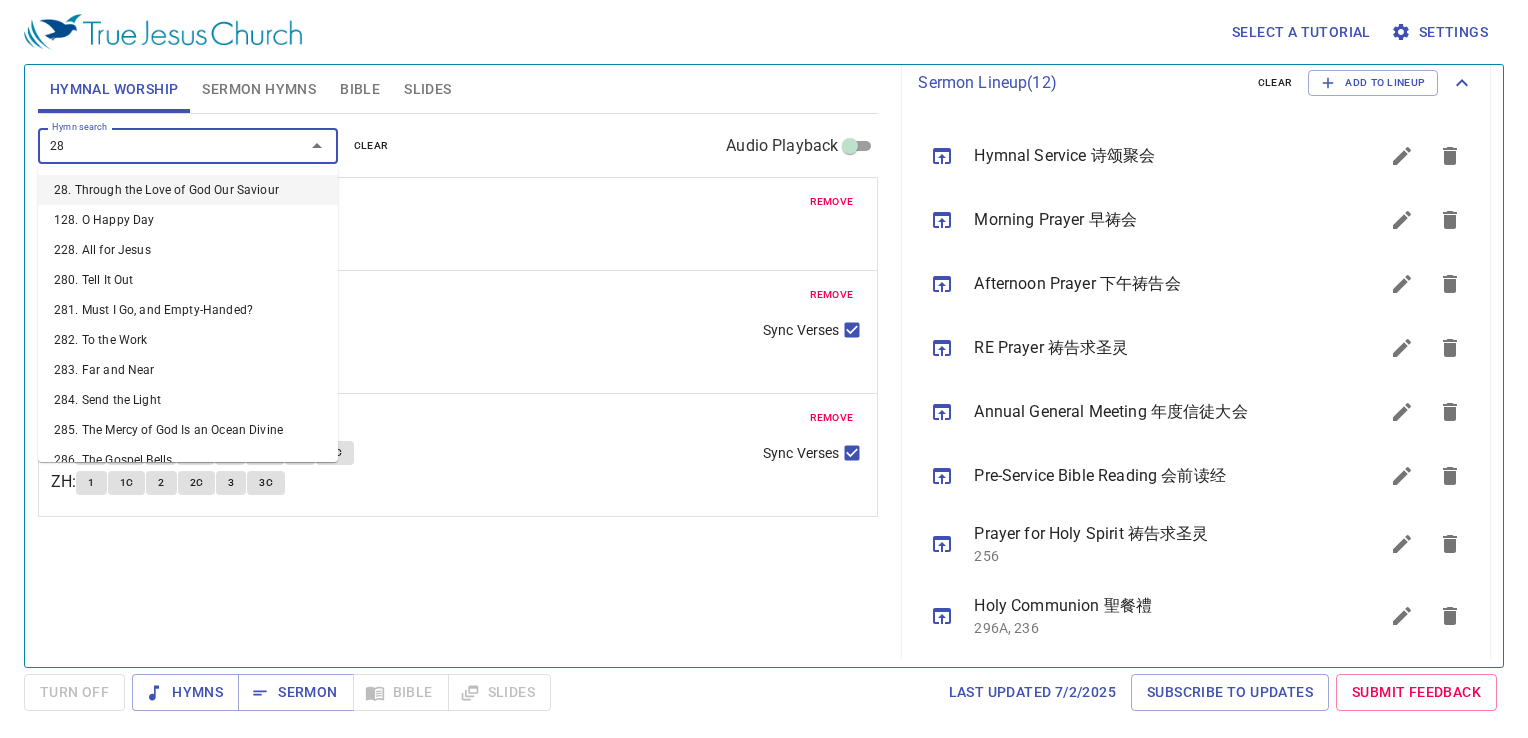 type on "288" 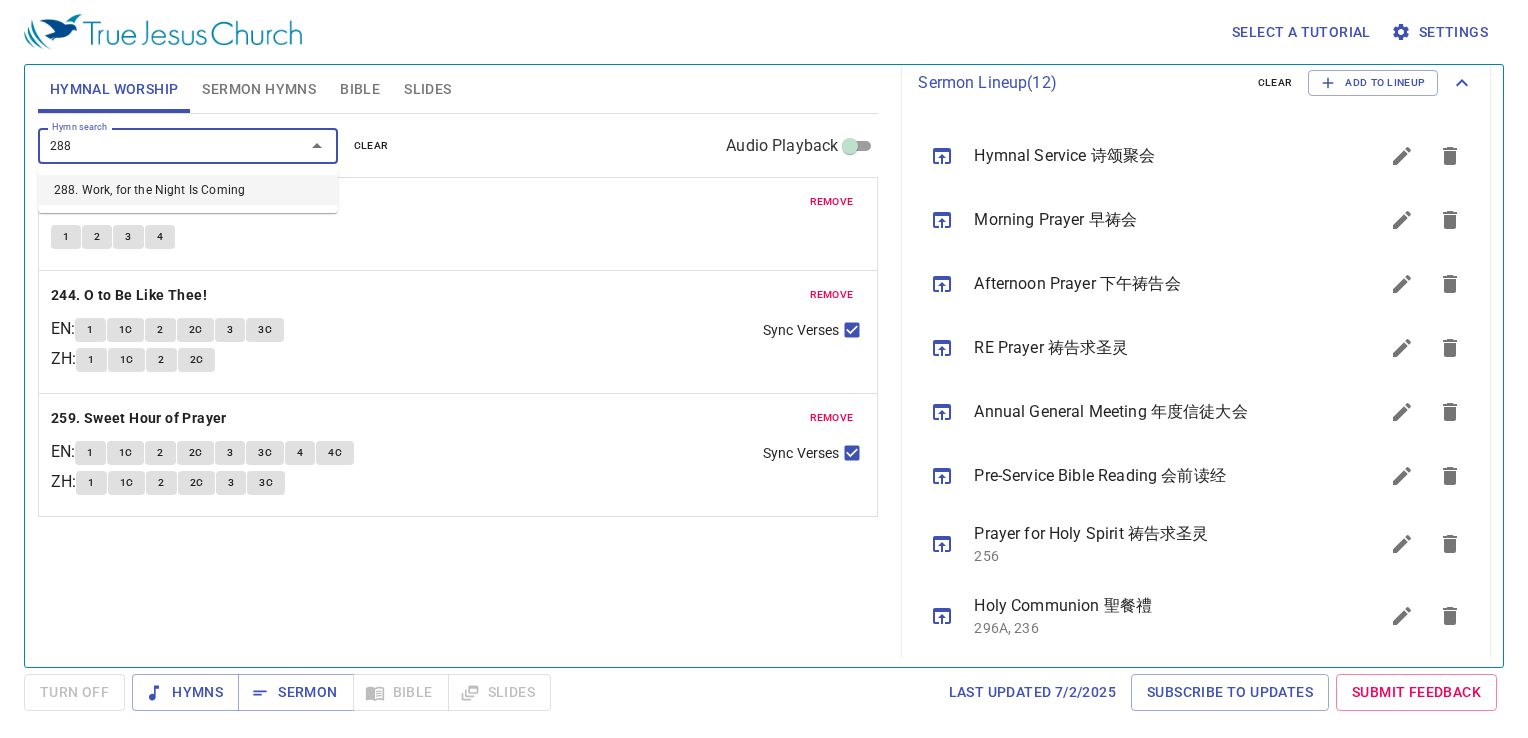 type 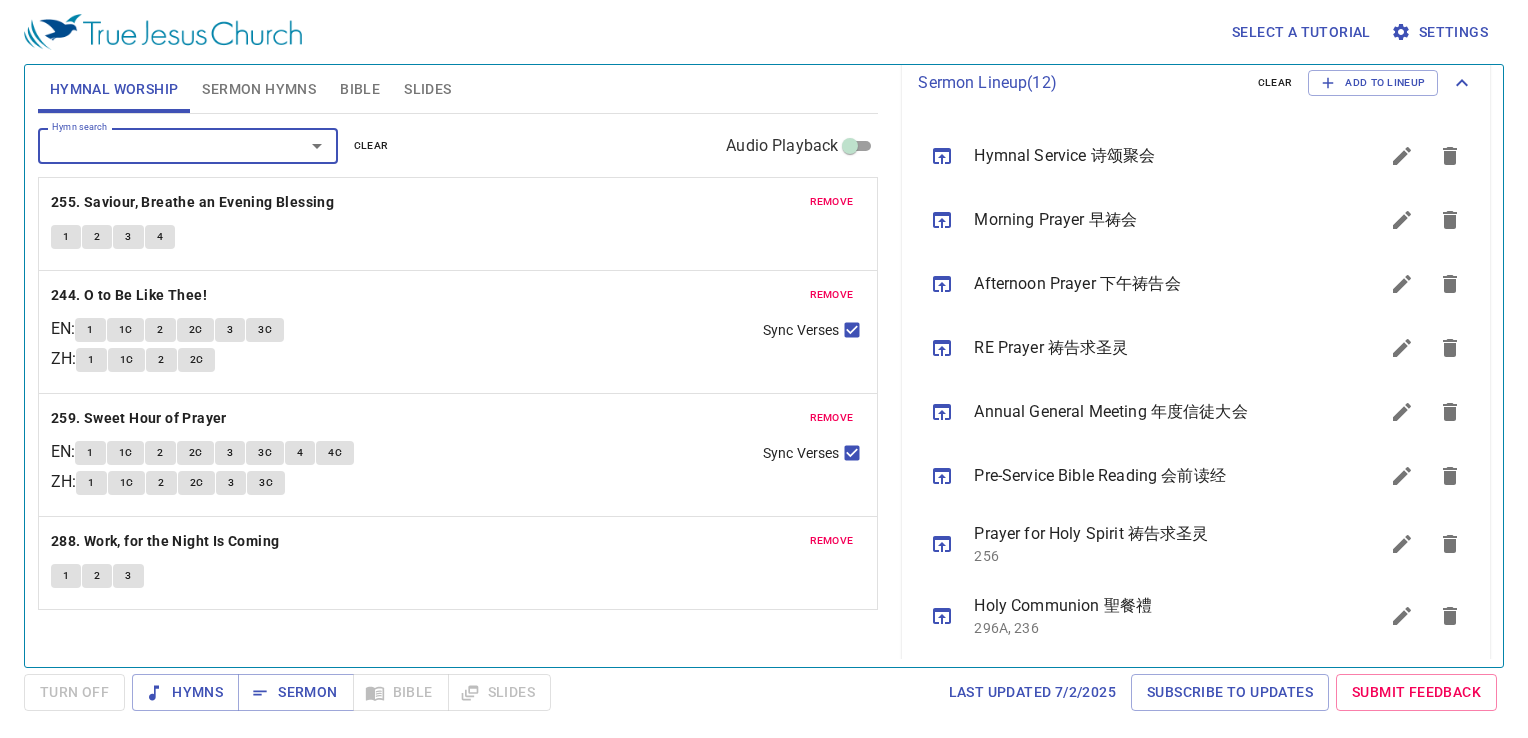 click on "Sermon Hymns" at bounding box center (259, 89) 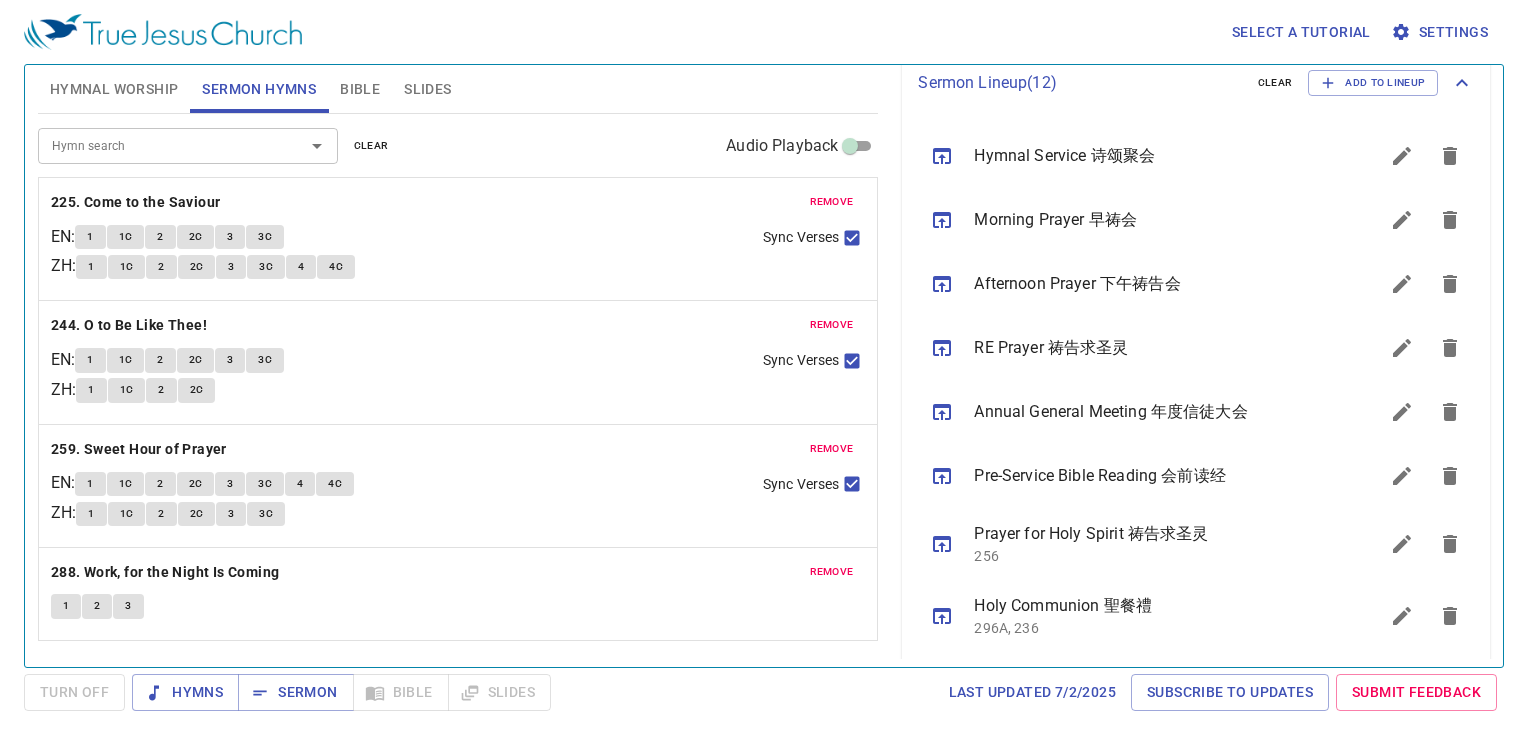click on "clear" at bounding box center (371, 146) 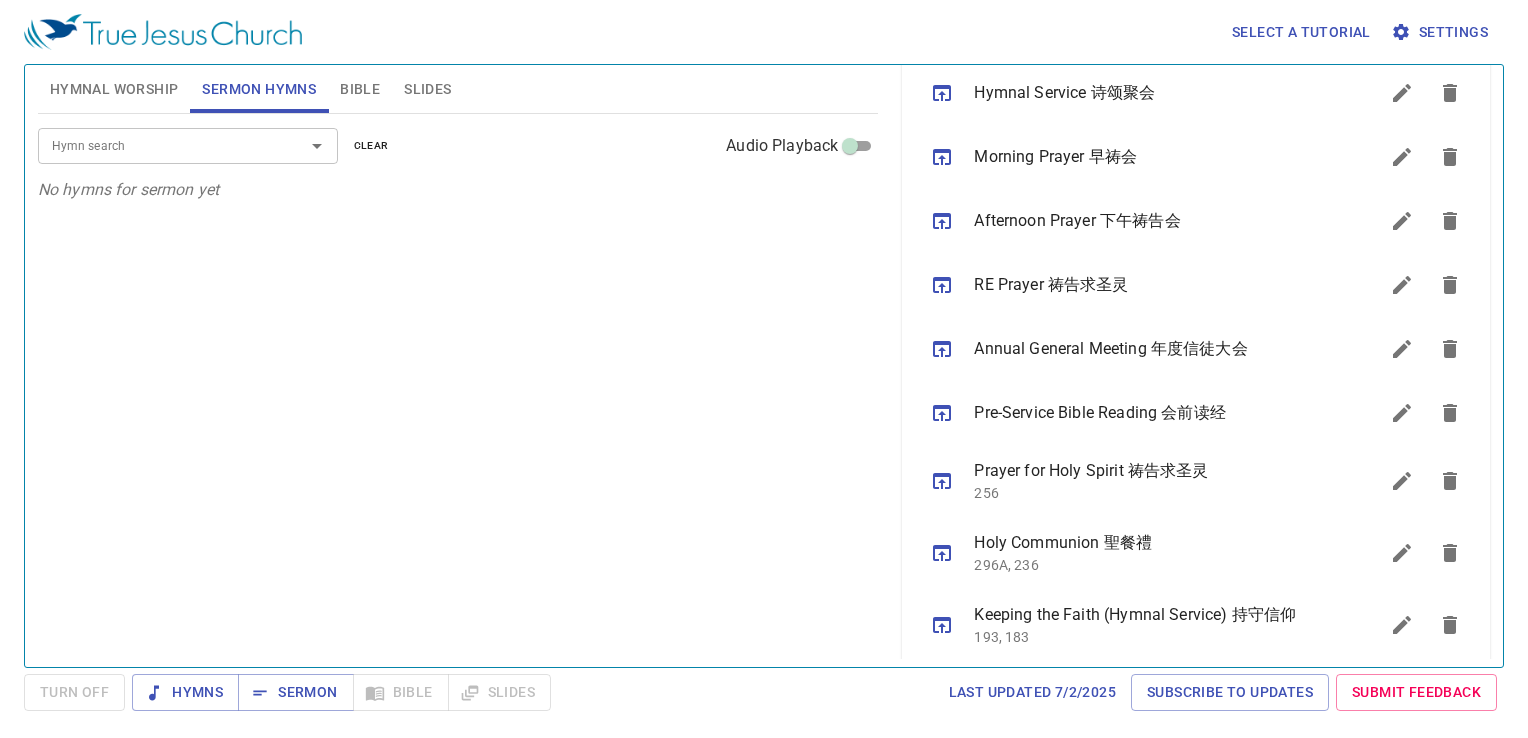 scroll, scrollTop: 796, scrollLeft: 0, axis: vertical 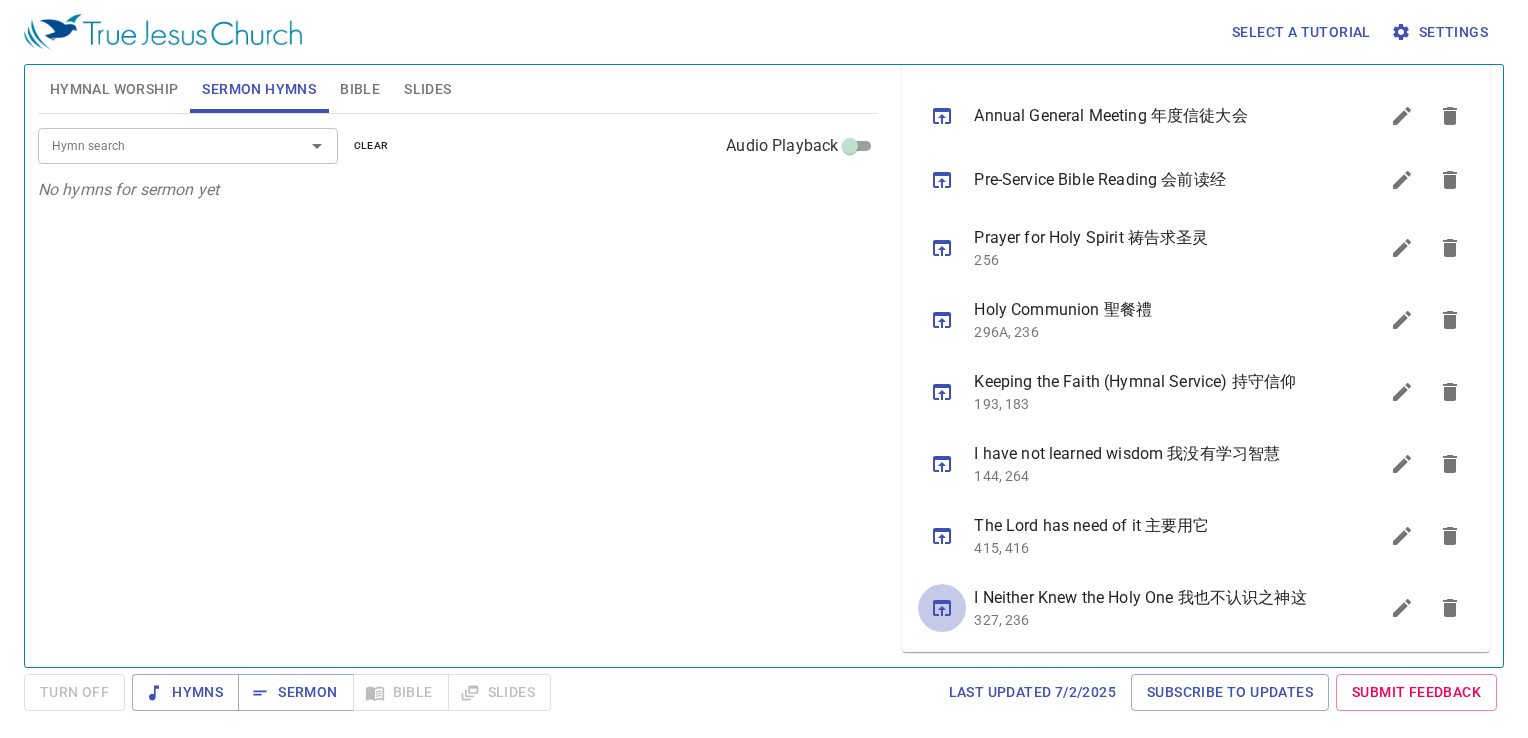 click 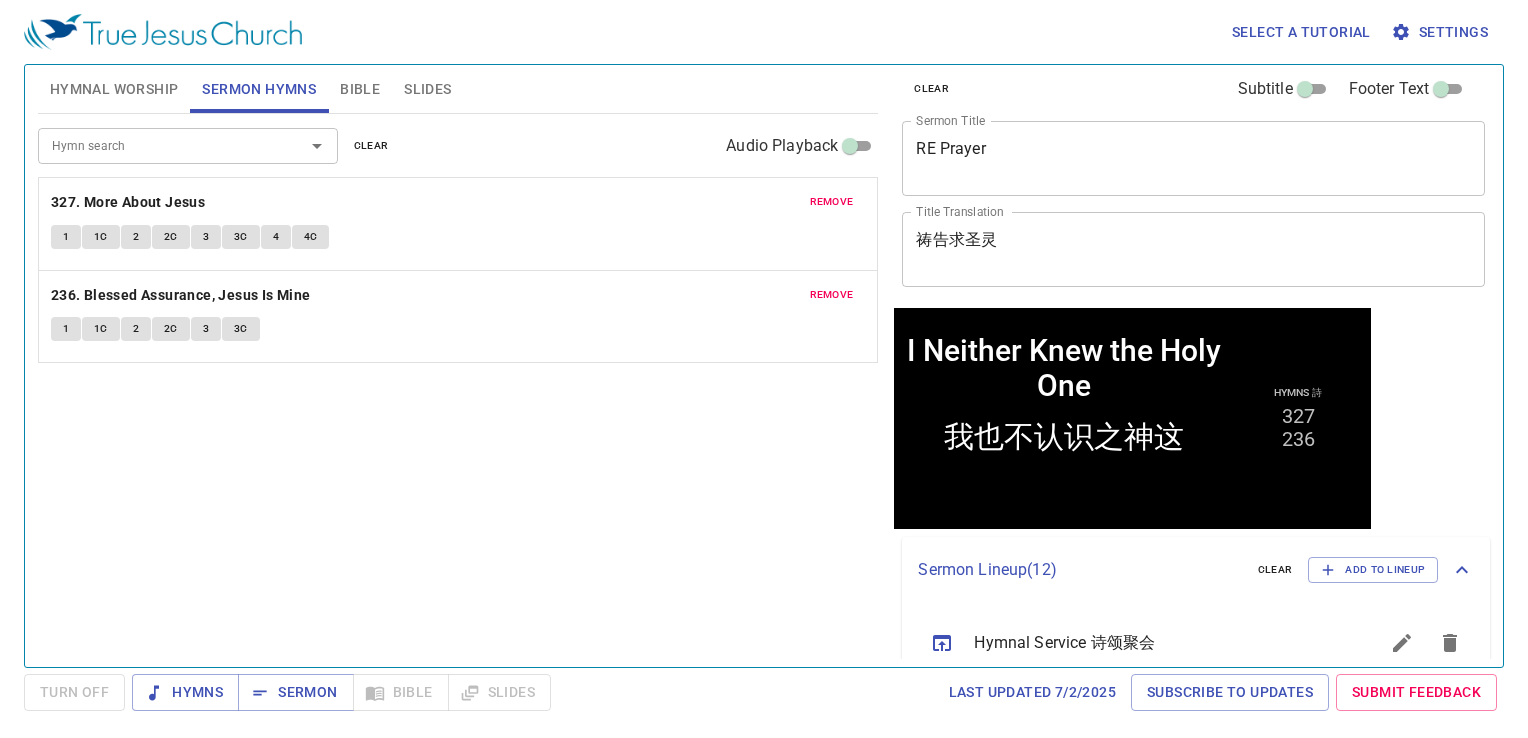 scroll, scrollTop: 0, scrollLeft: 0, axis: both 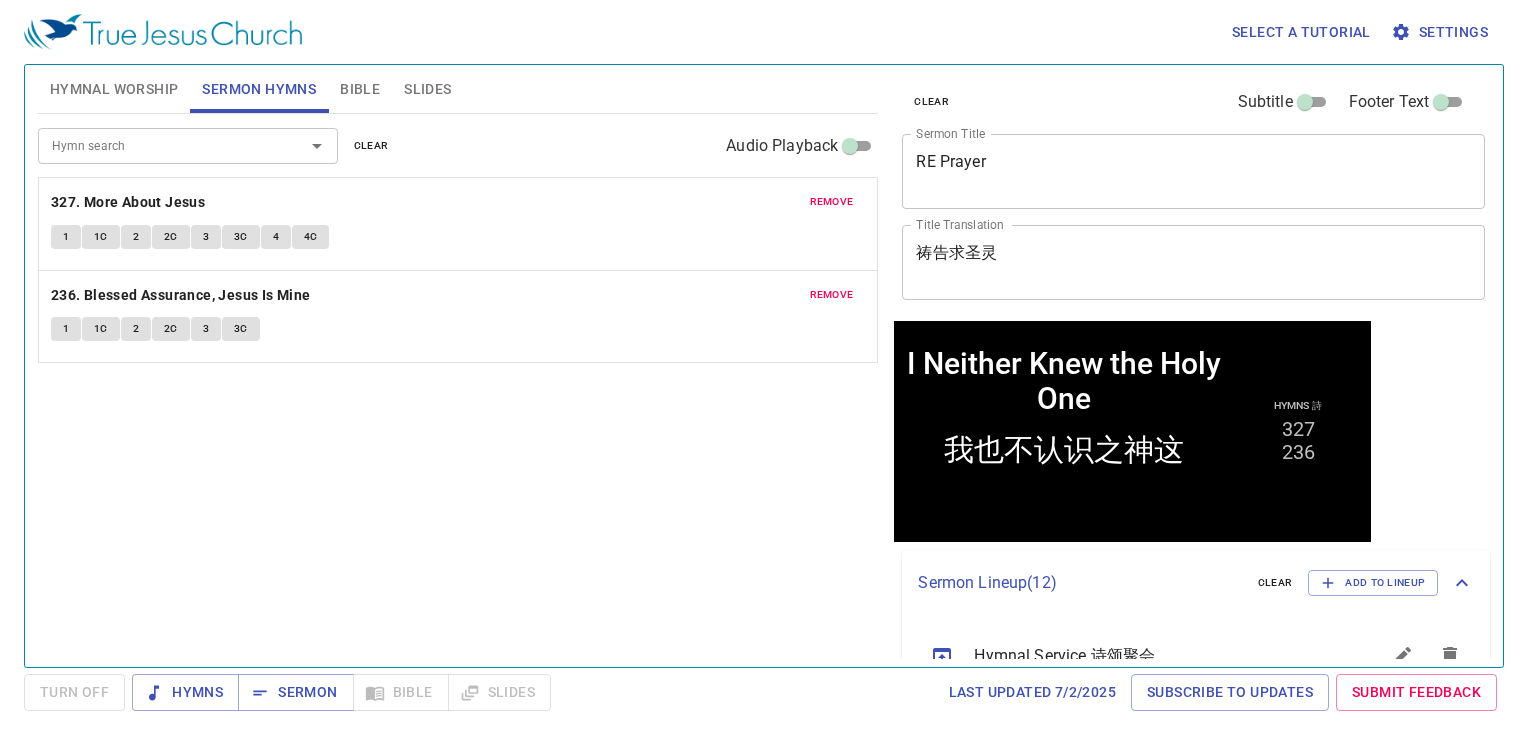 click on "Hymnal Worship" at bounding box center (114, 89) 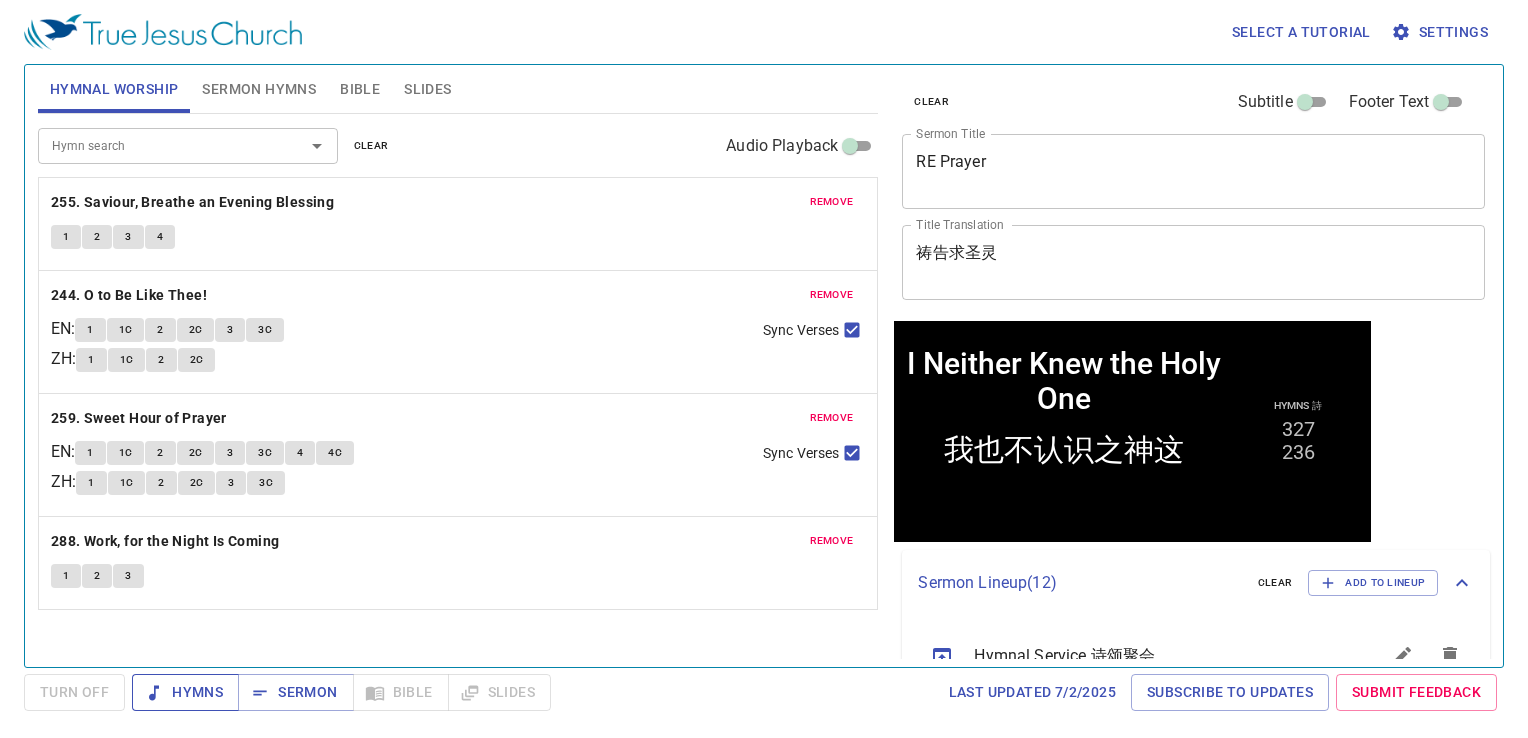click on "Hymns" at bounding box center (185, 692) 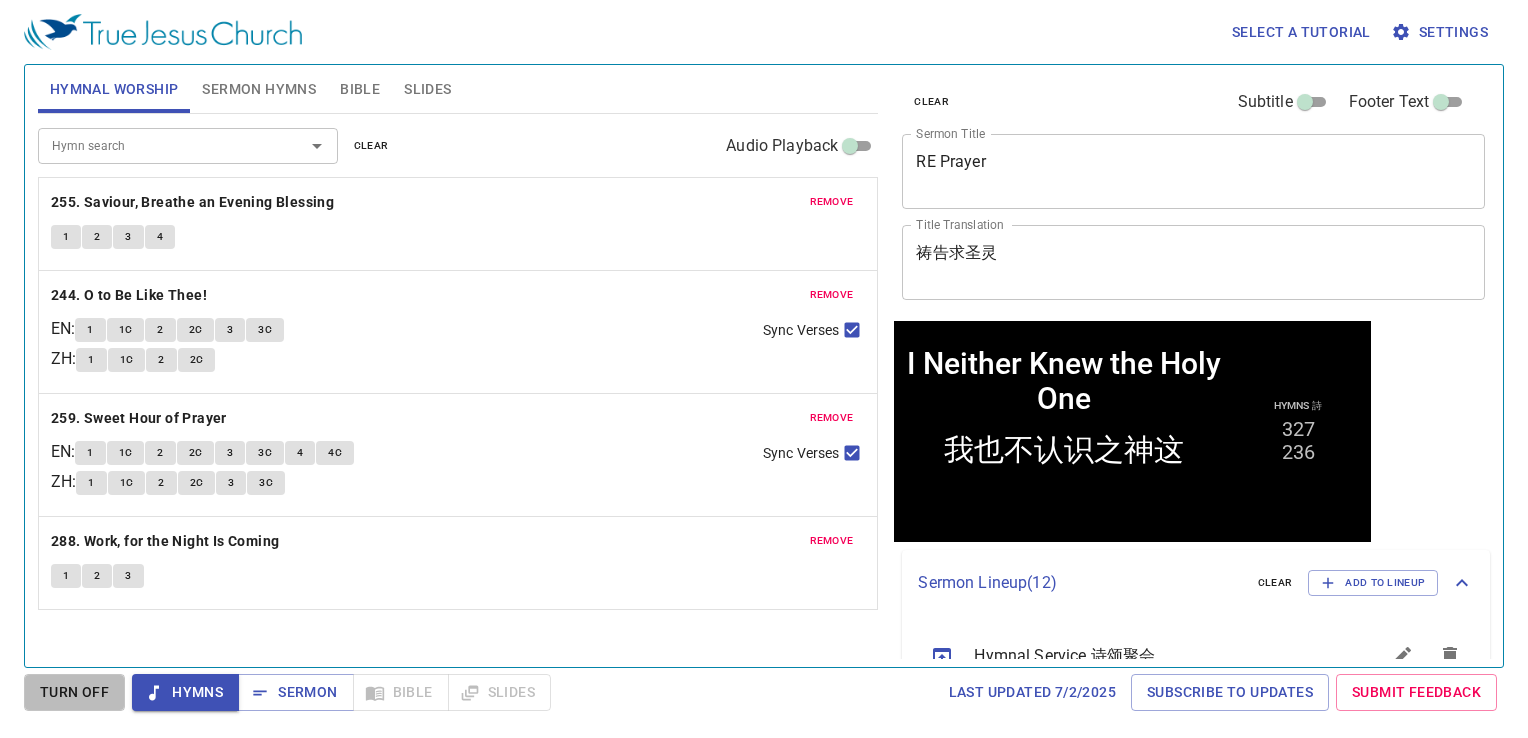 click on "Turn Off" at bounding box center (74, 692) 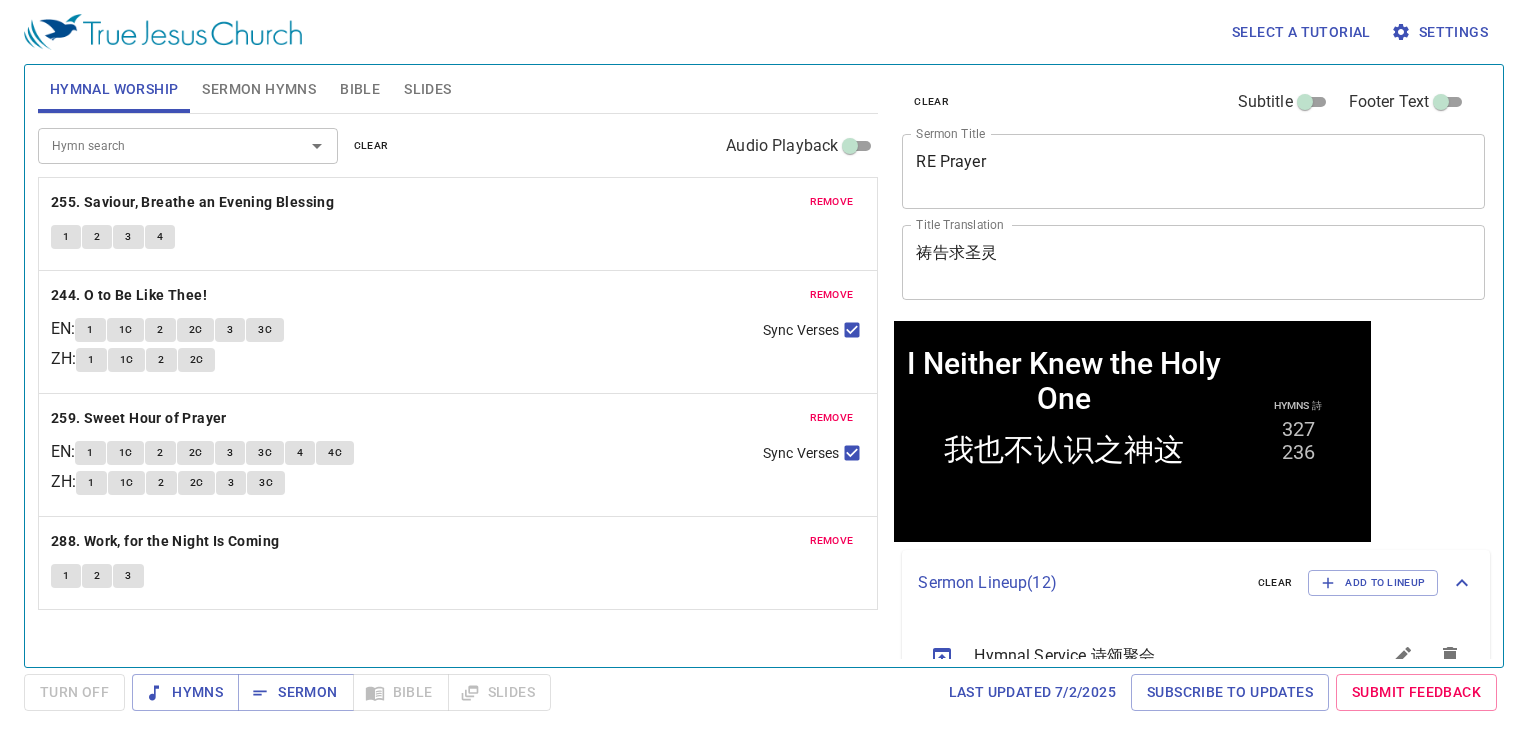 click on "Hymns Sermon Bible Slides" at bounding box center [341, 692] 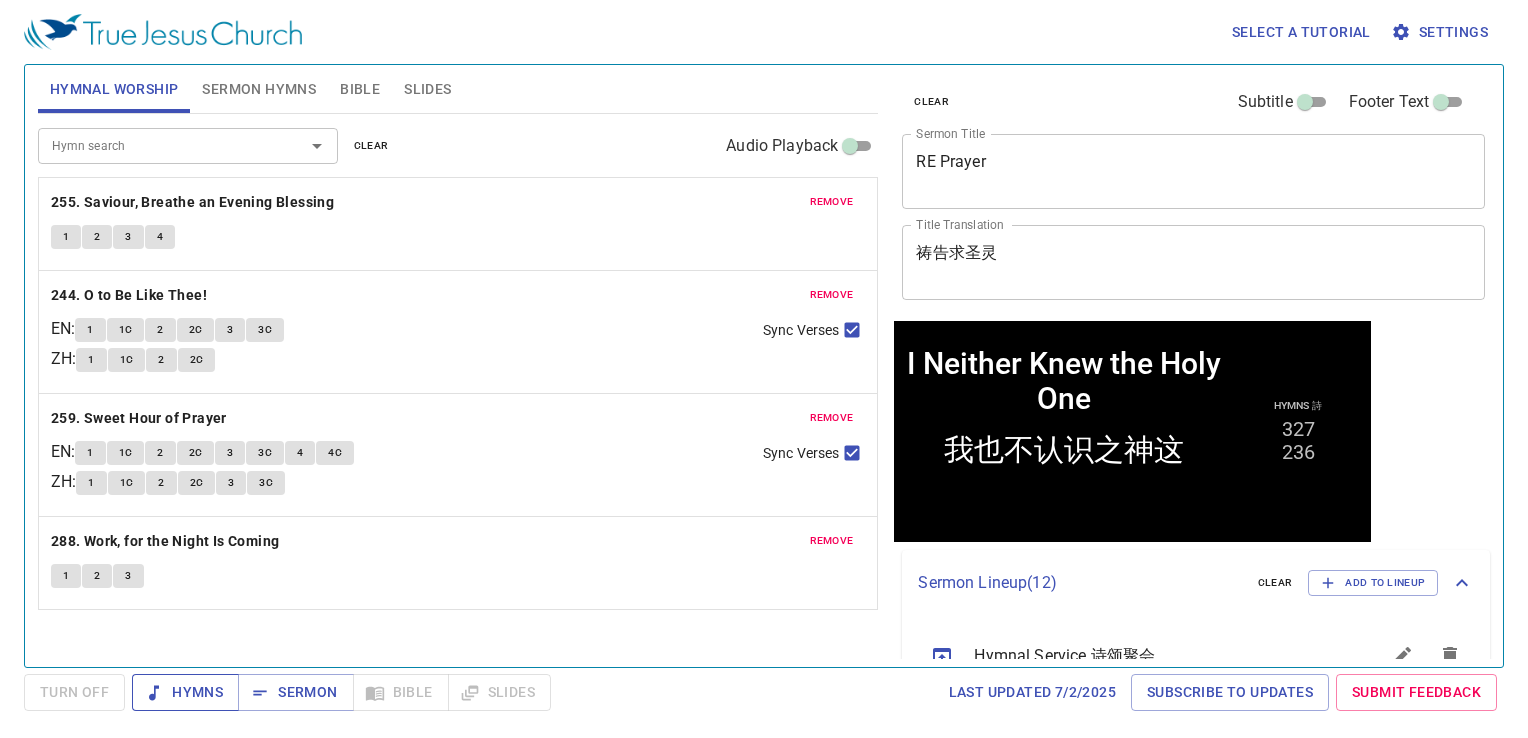 click on "Hymns" at bounding box center (185, 692) 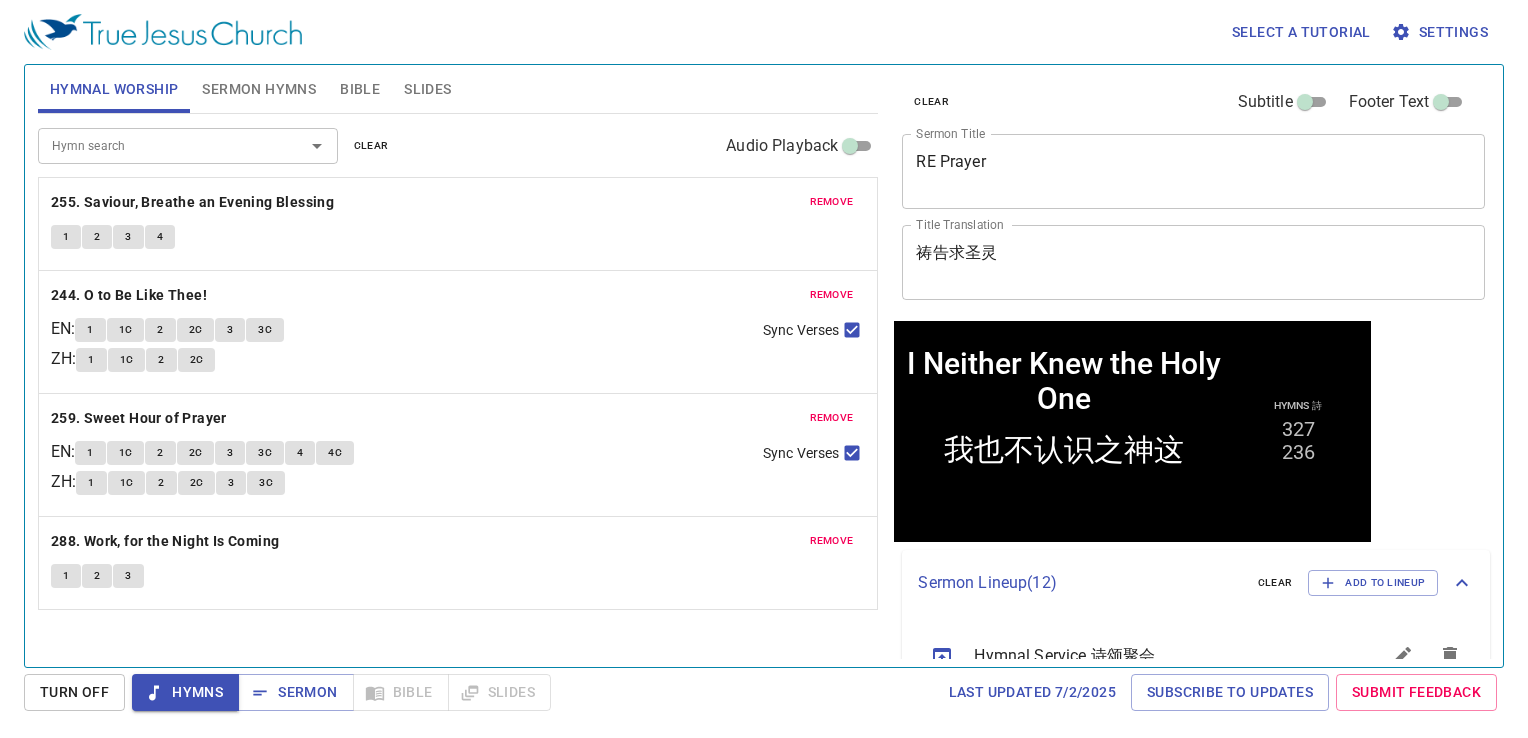 click on "Sermon Hymns" at bounding box center [259, 89] 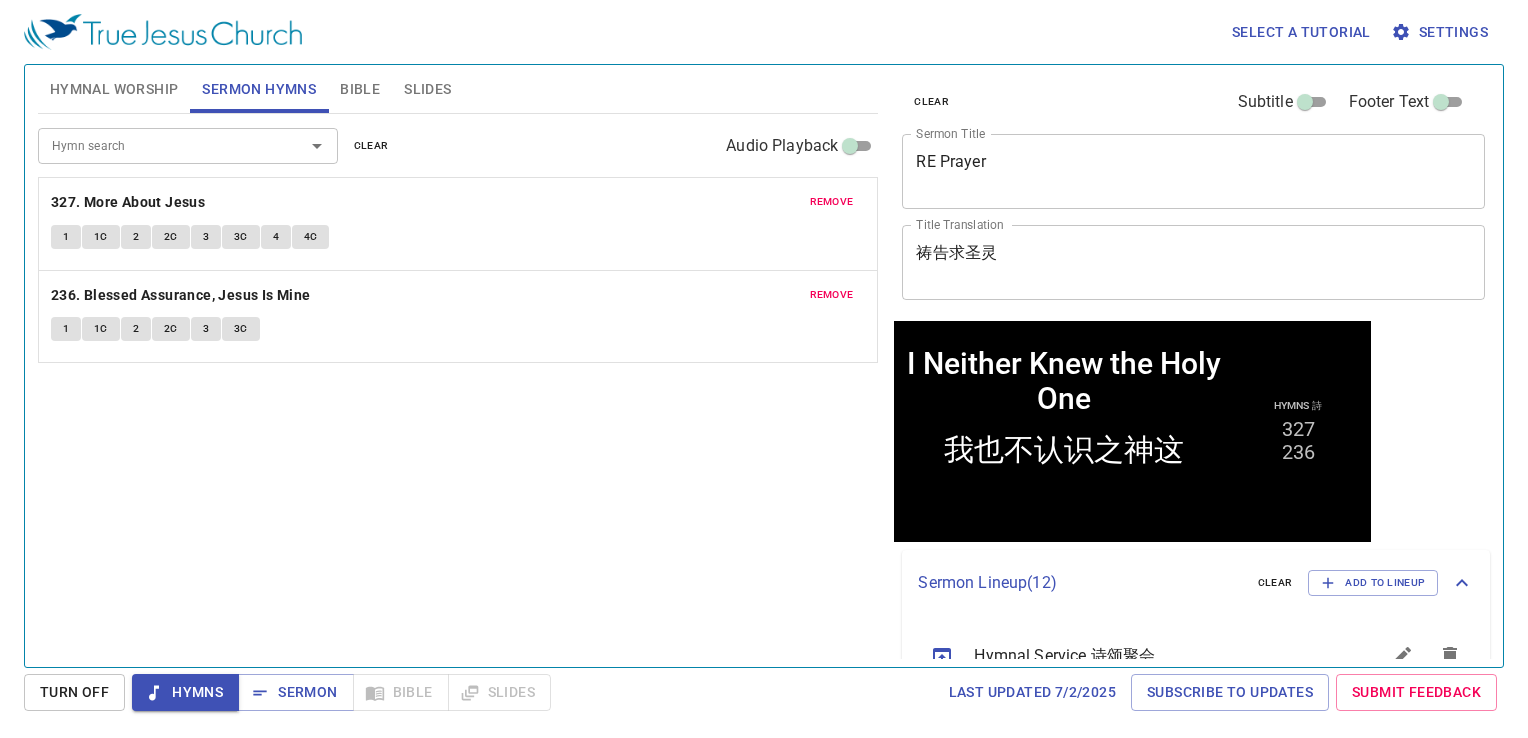 click on "Slides" at bounding box center (427, 89) 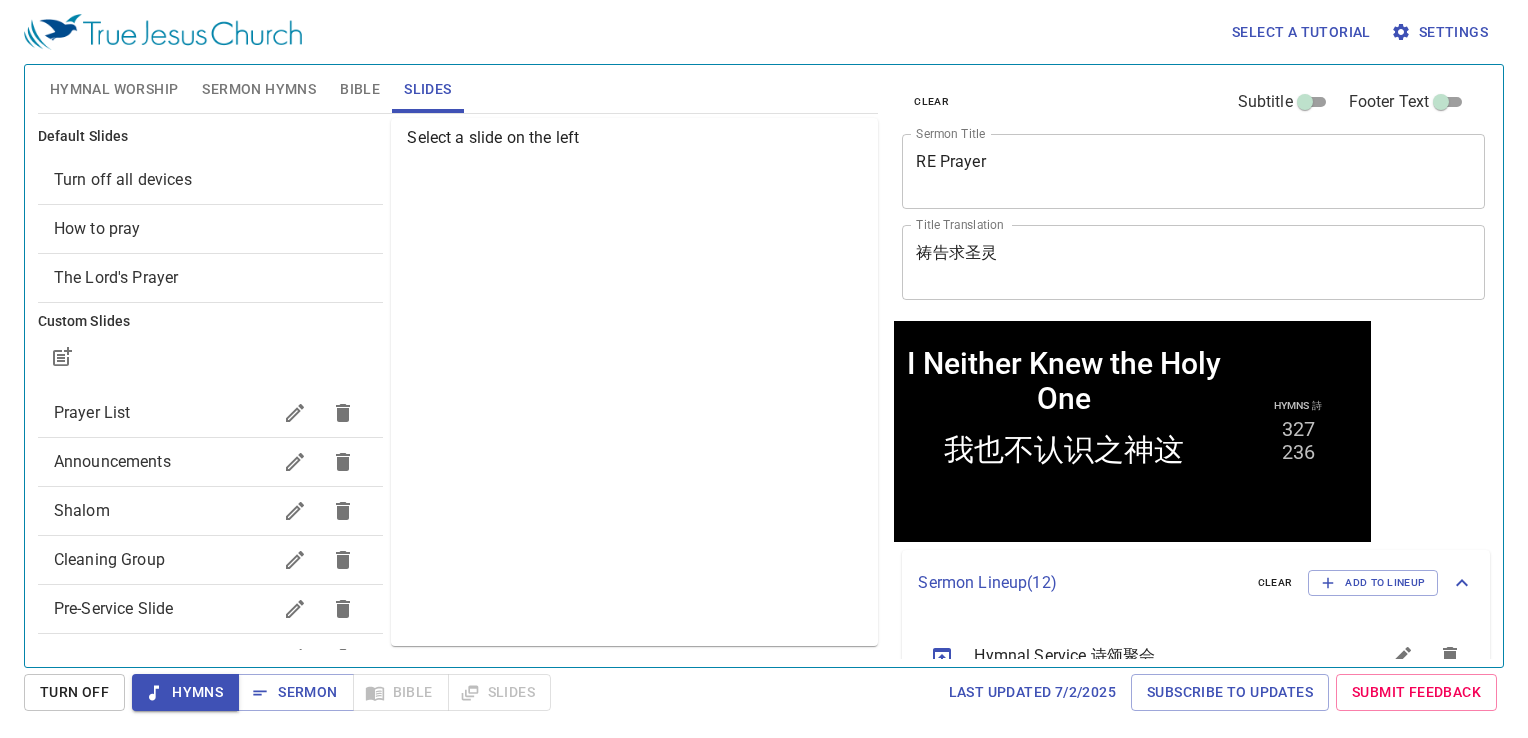 click on "Turn off all devices" at bounding box center (123, 179) 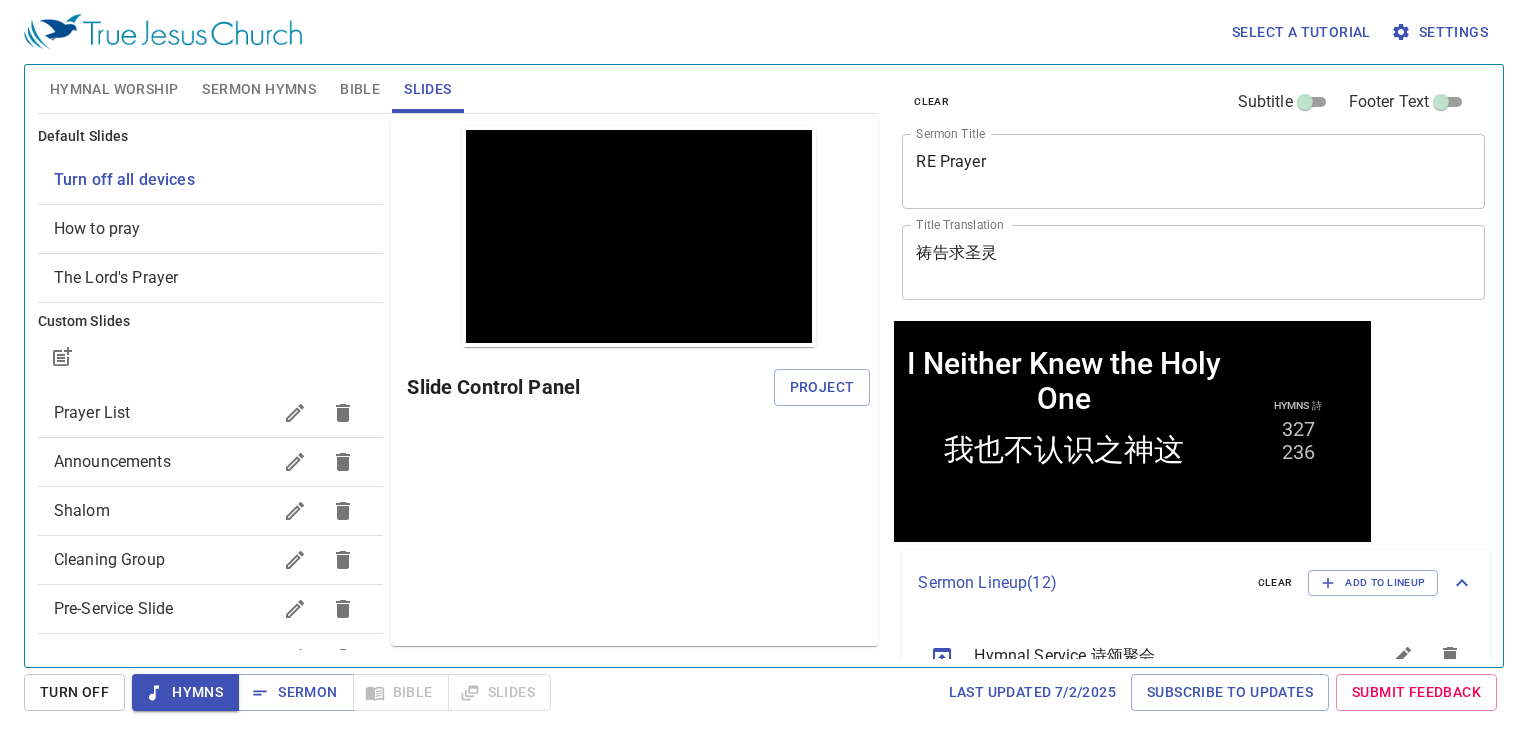 scroll, scrollTop: 0, scrollLeft: 0, axis: both 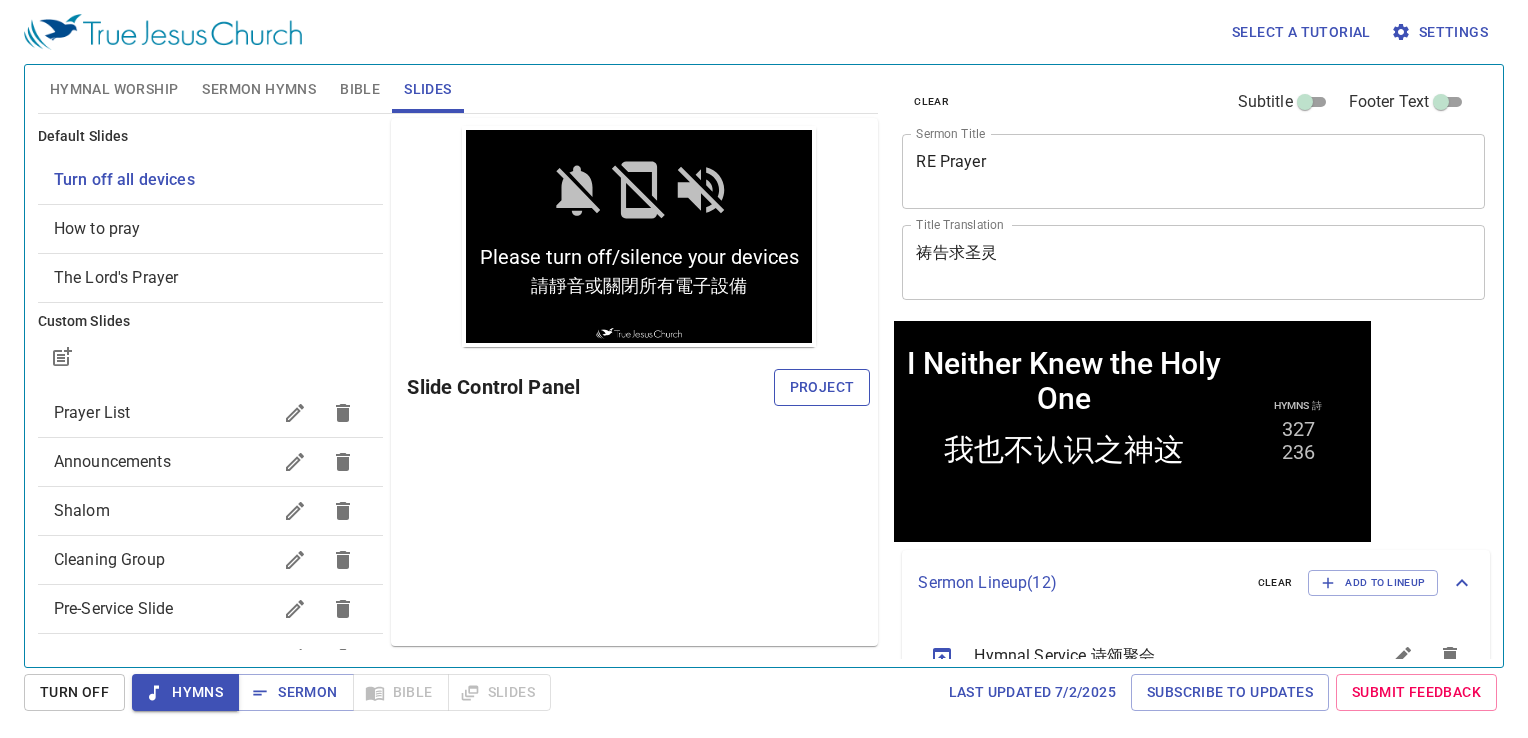 click on "Project" at bounding box center (822, 387) 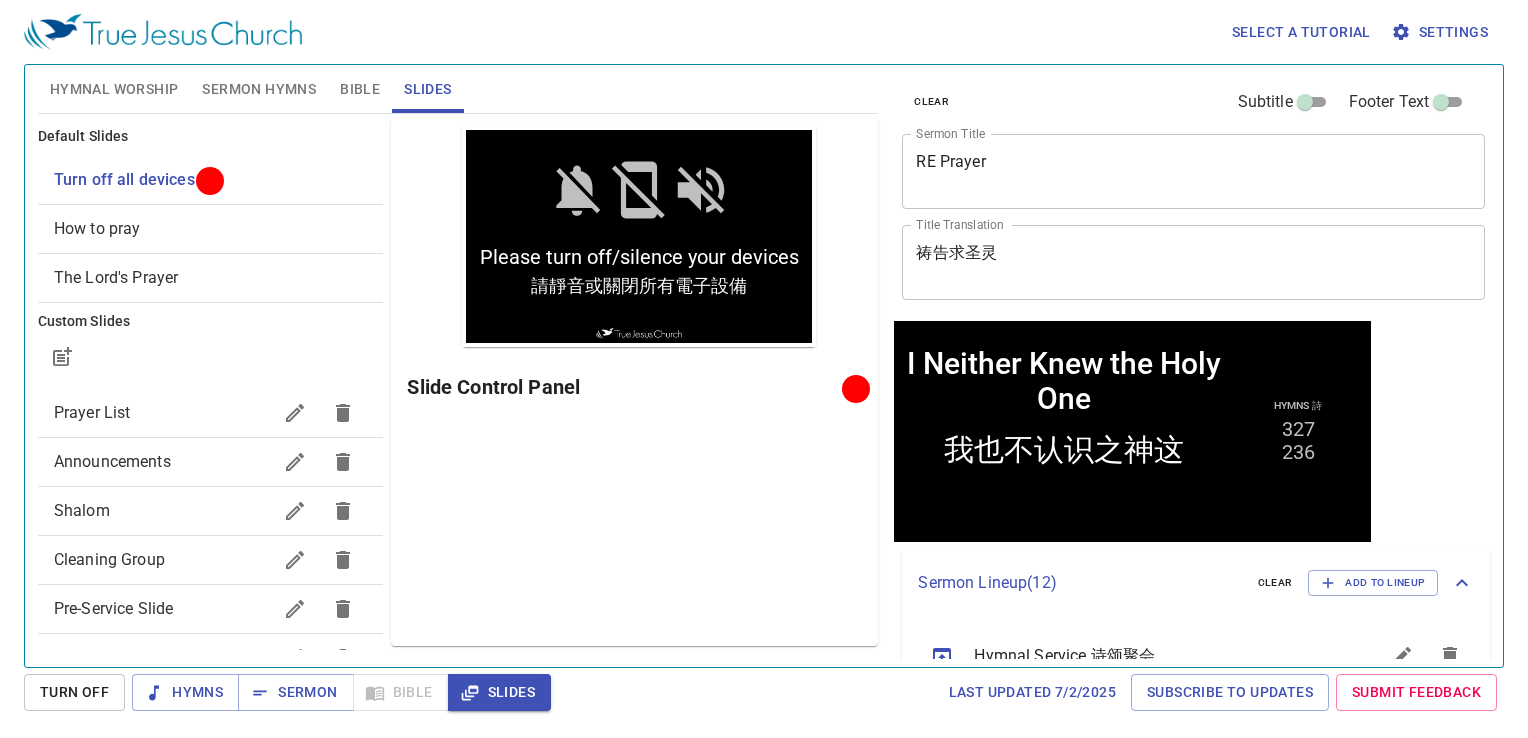 click on "Sermon Hymns" at bounding box center [259, 89] 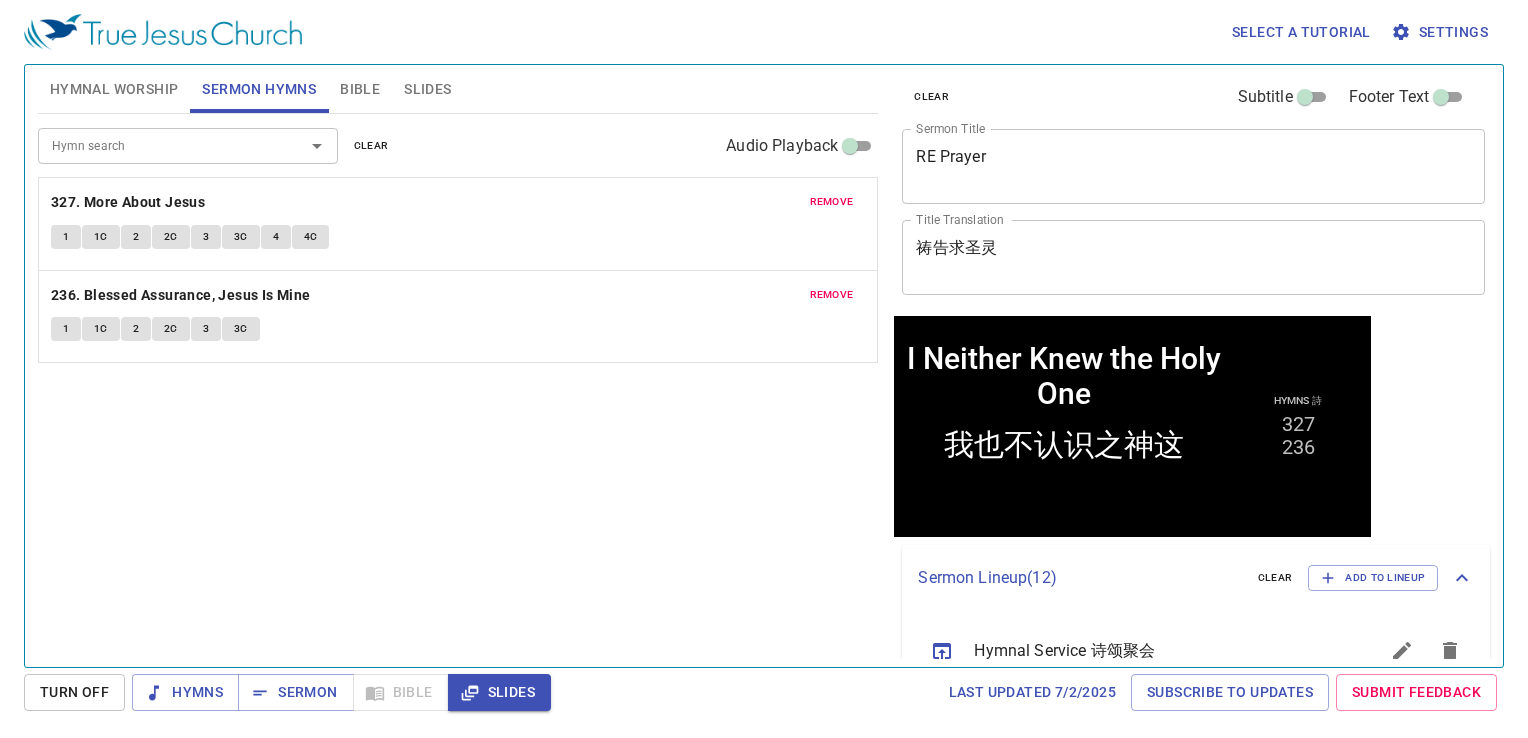 scroll, scrollTop: 0, scrollLeft: 0, axis: both 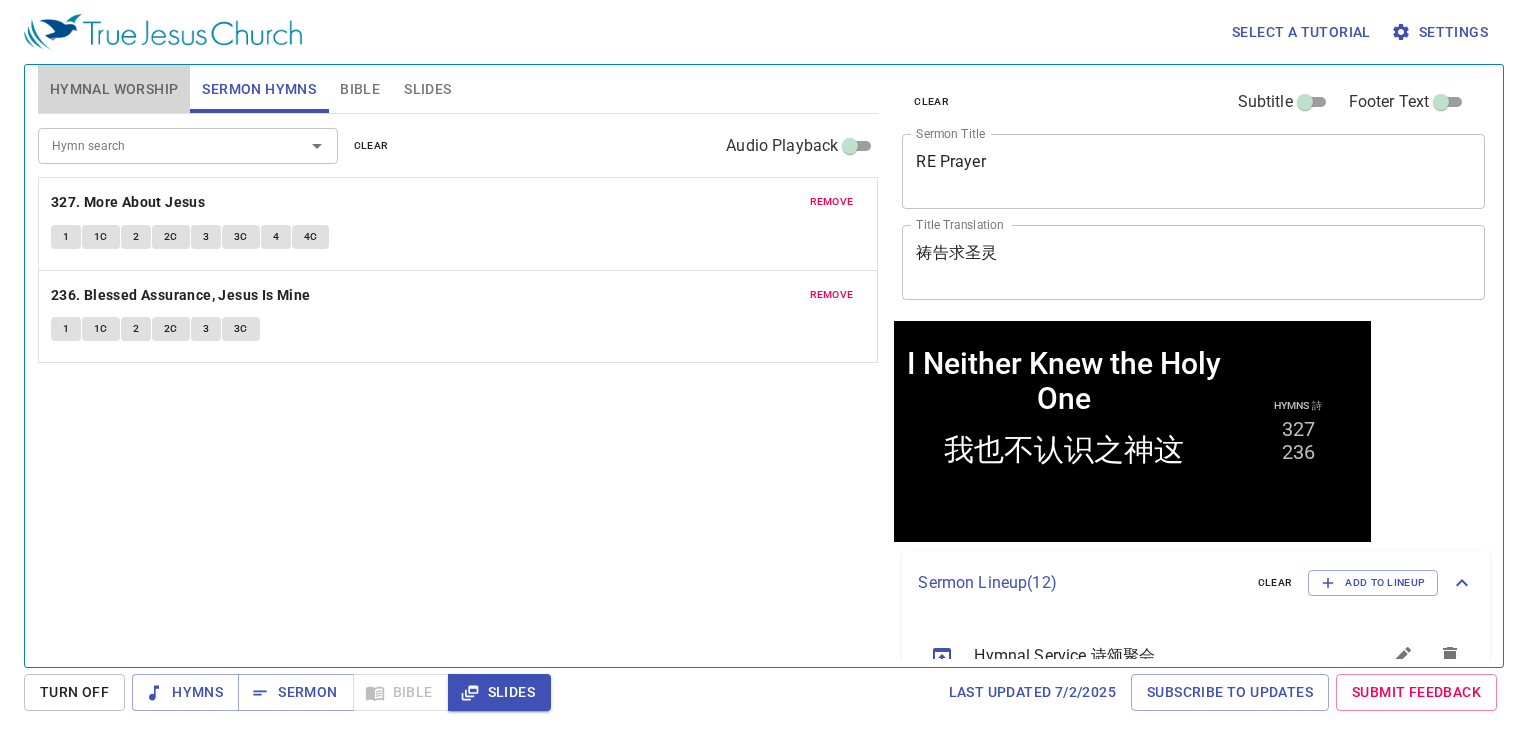 drag, startPoint x: 103, startPoint y: 78, endPoint x: 127, endPoint y: 70, distance: 25.298222 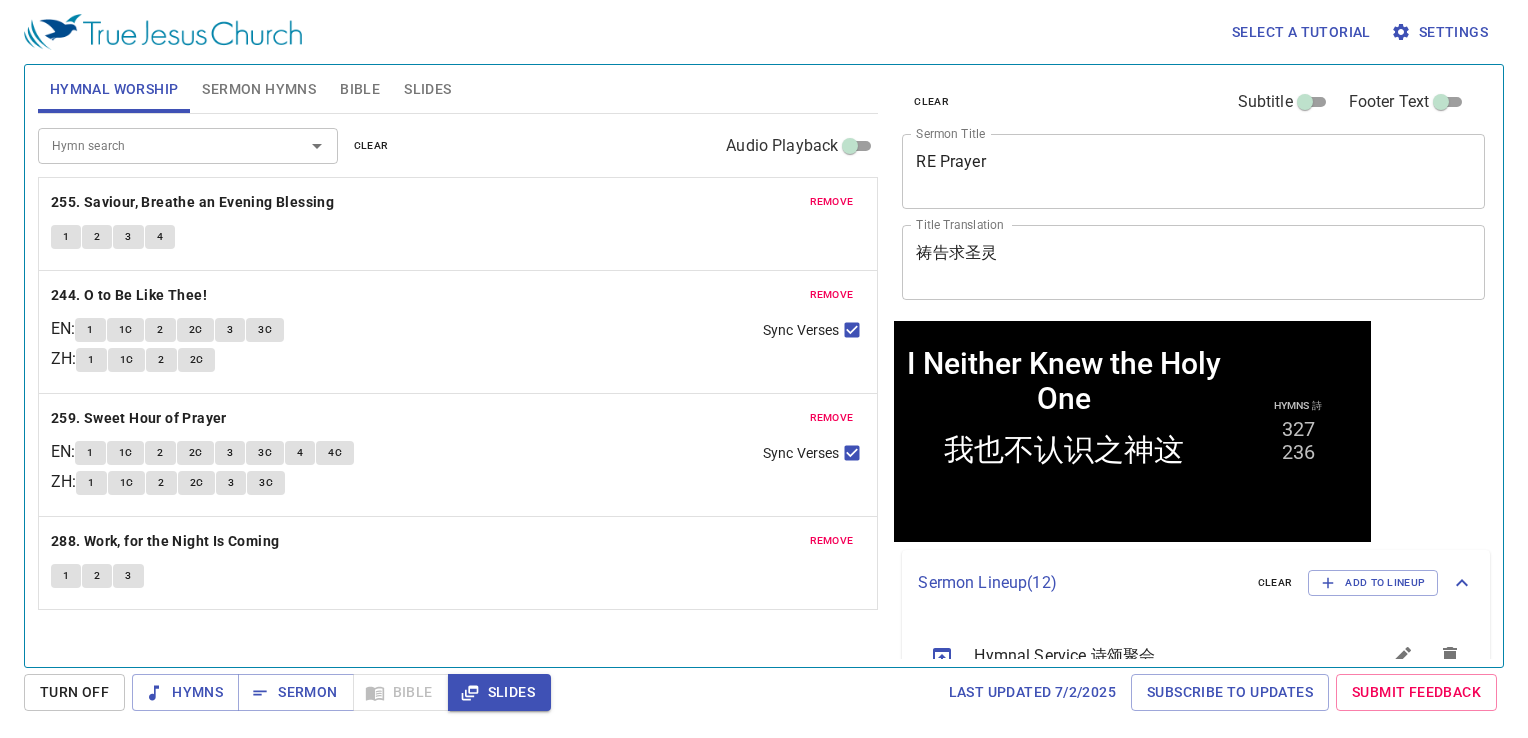 click on "Last updated   [DATE] Subscribe to Updates Submit Feedback" at bounding box center (1031, 692) 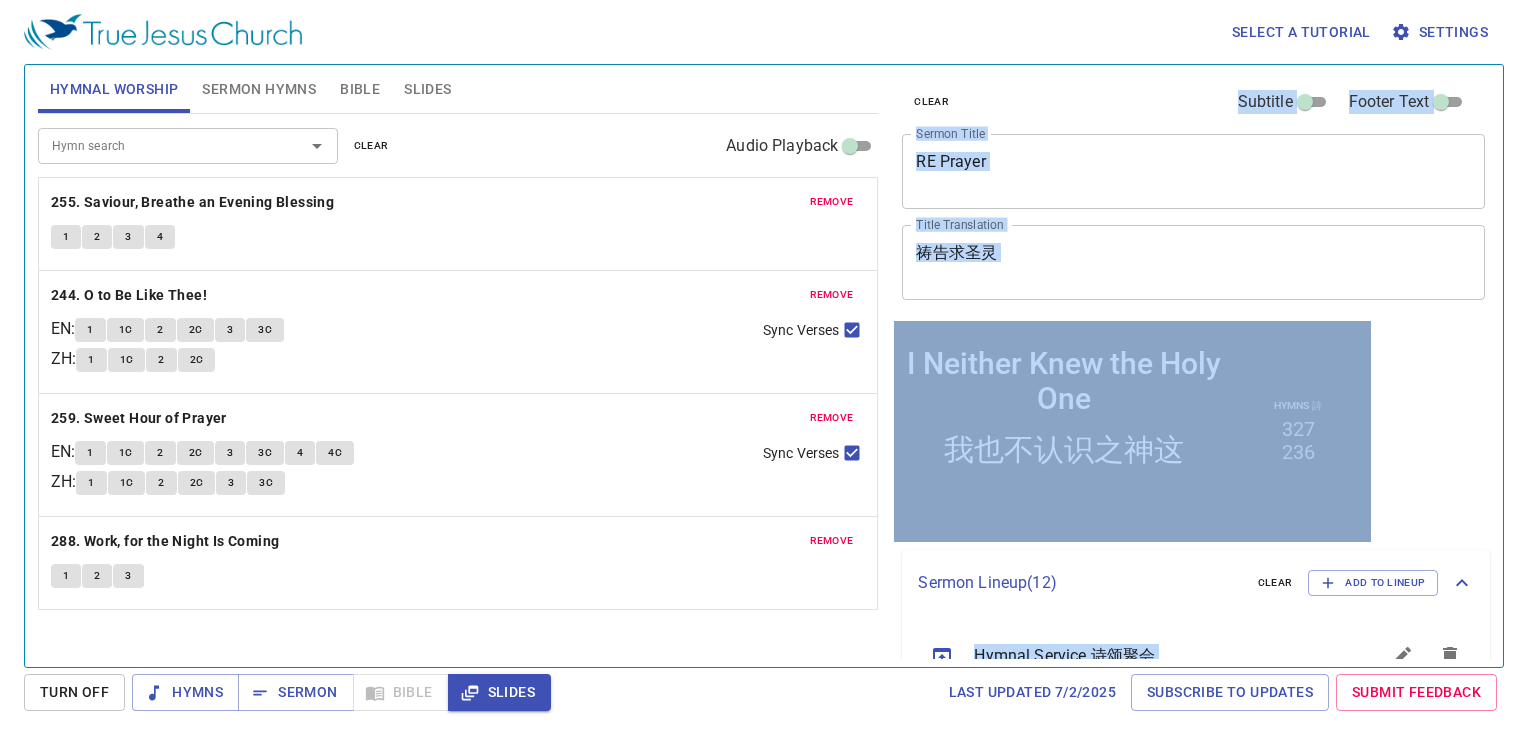 drag, startPoint x: 727, startPoint y: 673, endPoint x: 735, endPoint y: 660, distance: 15.264338 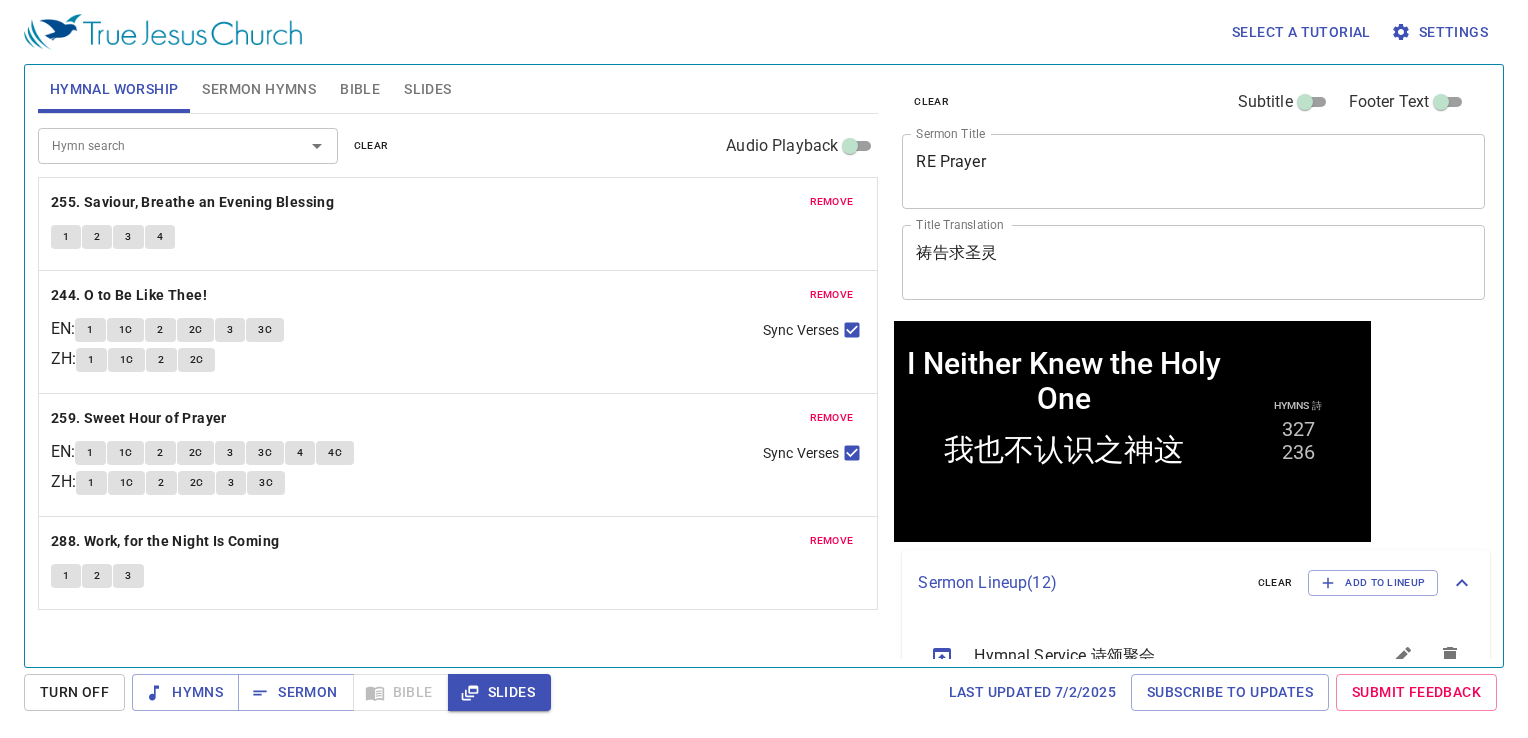 drag, startPoint x: 735, startPoint y: 660, endPoint x: 837, endPoint y: 672, distance: 102.70345 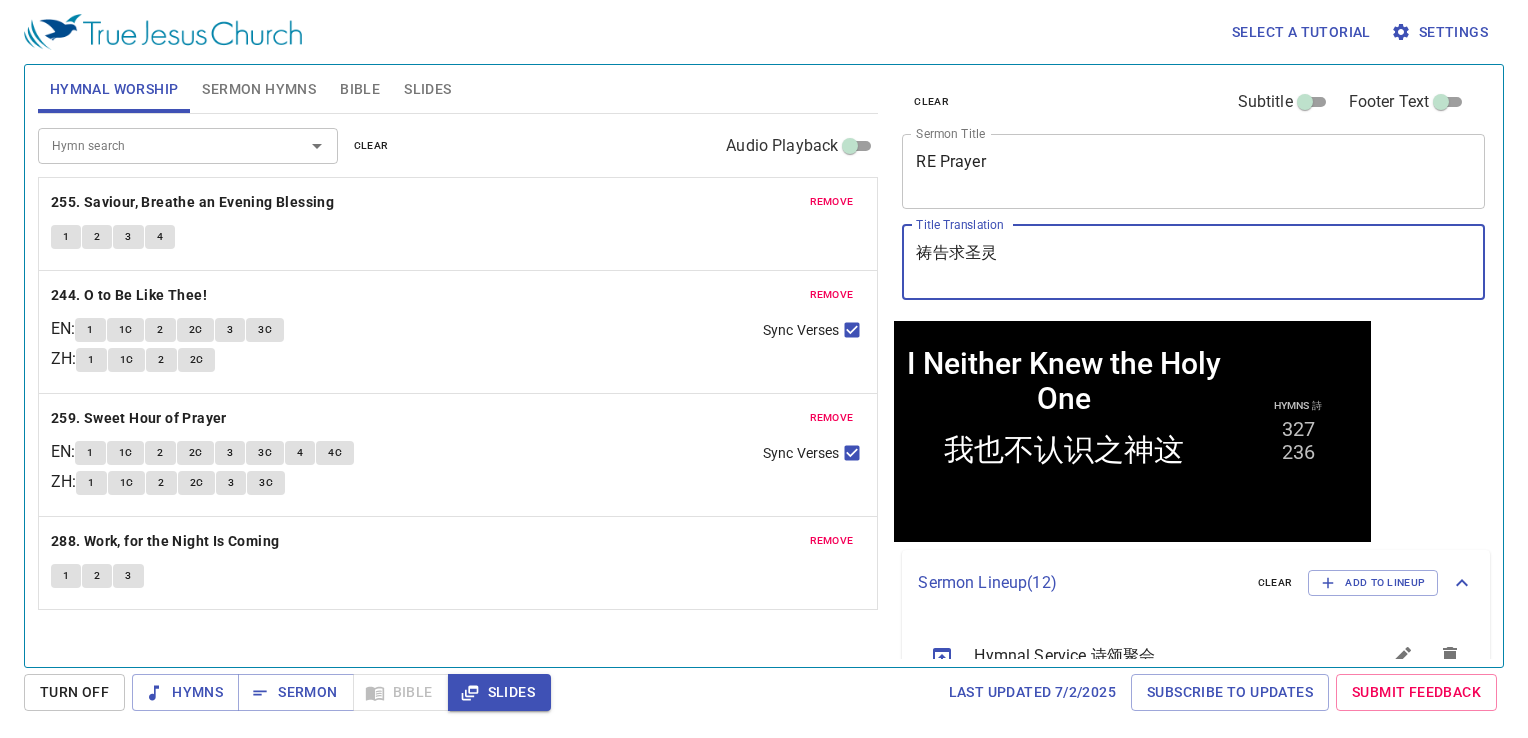 drag, startPoint x: 1075, startPoint y: 264, endPoint x: 997, endPoint y: 255, distance: 78.51752 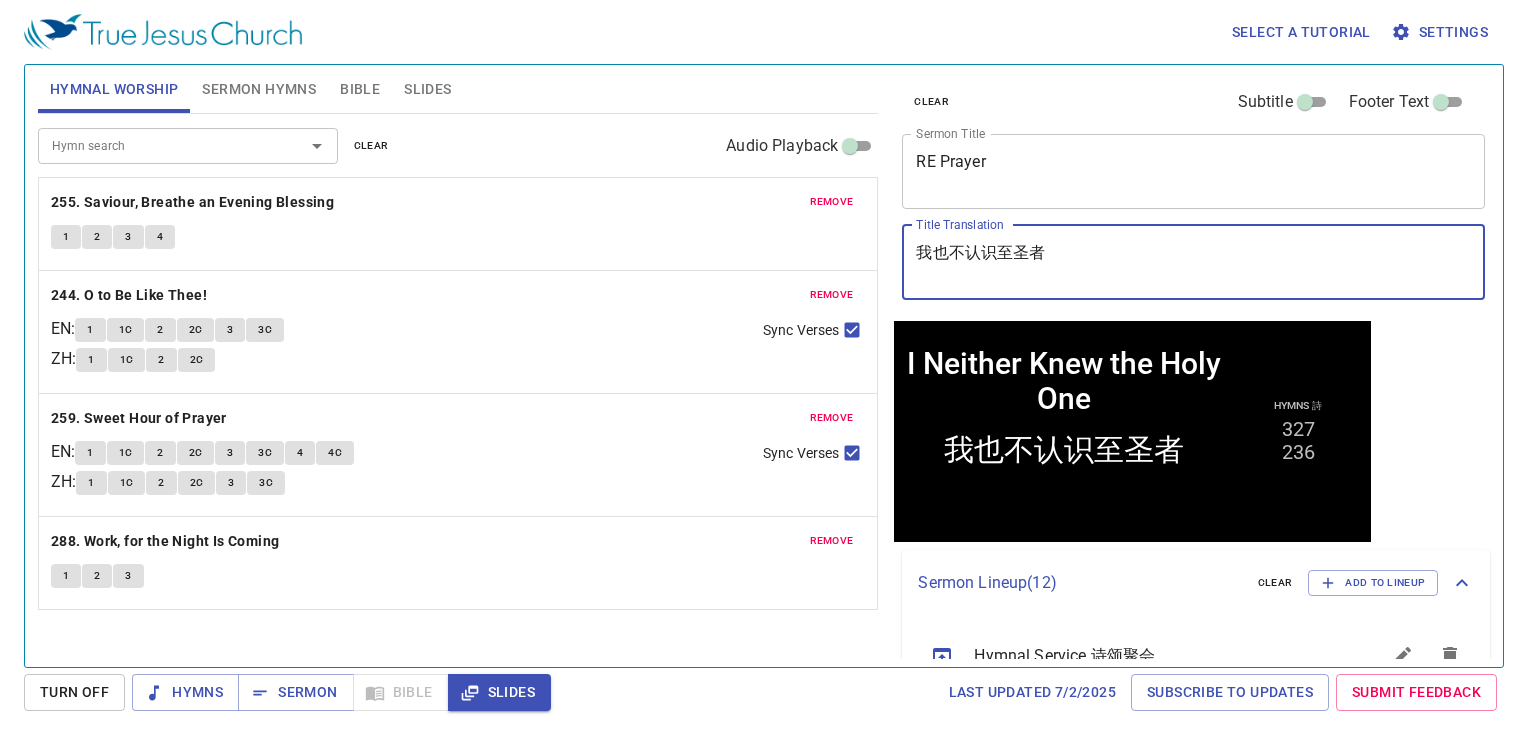 type on "我也不认识至圣者" 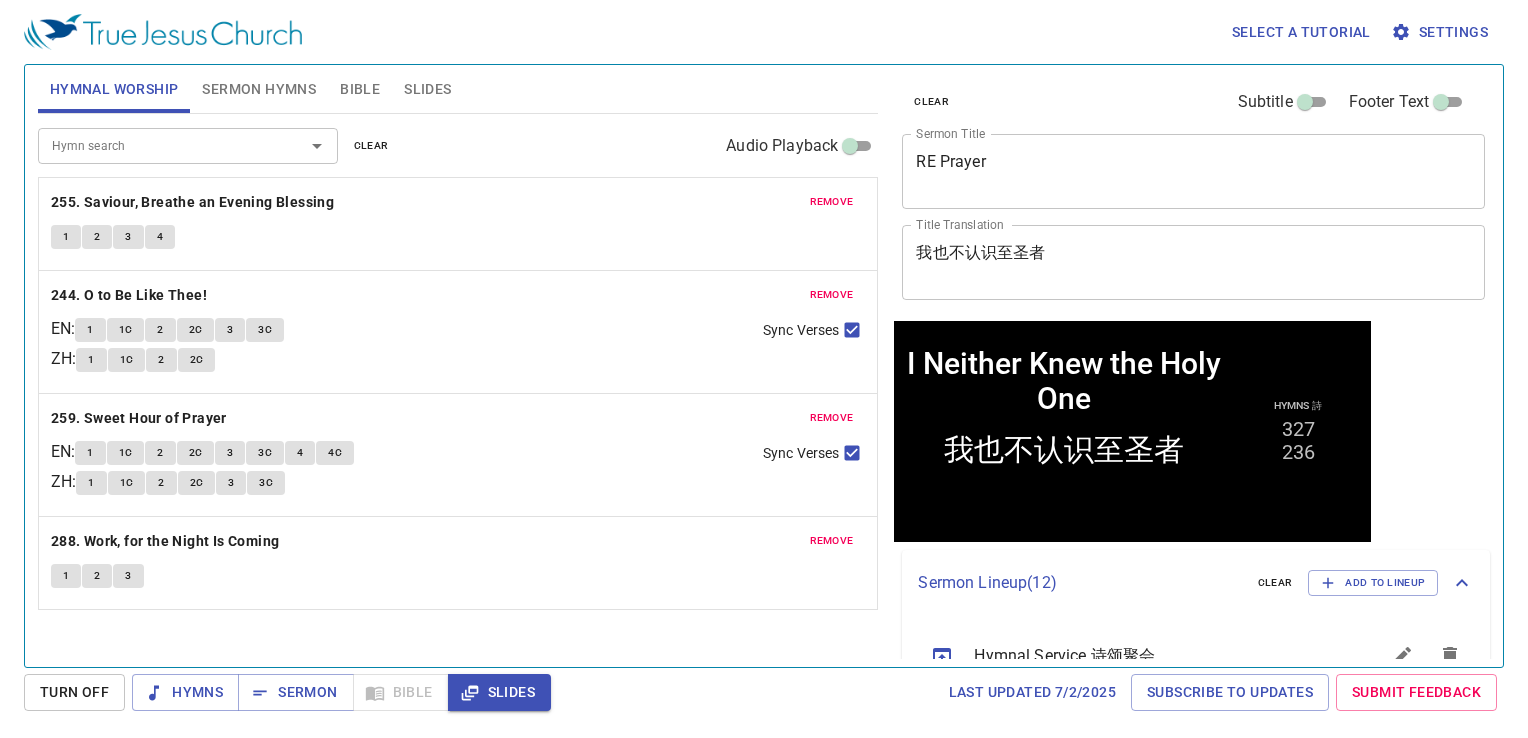 click on "clear Subtitle Footer Text Sermon Title I Neither Knew the Holy One x Sermon Title Title Translation 我也不认识至圣者 x Title Translation Subtitle x Subtitle Subtitle Translation x Subtitle Translation Footer Text Footer Text" at bounding box center [1192, 193] 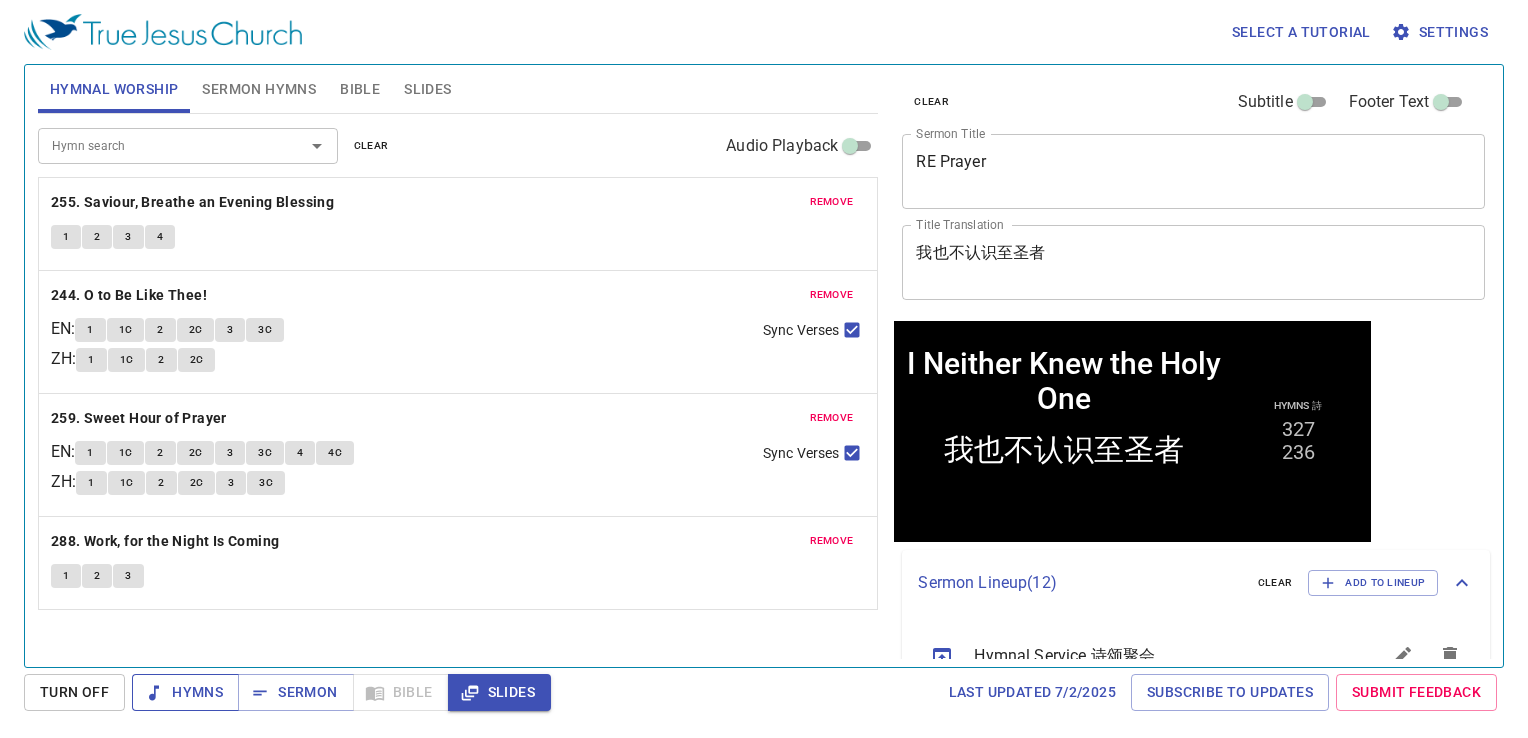 click 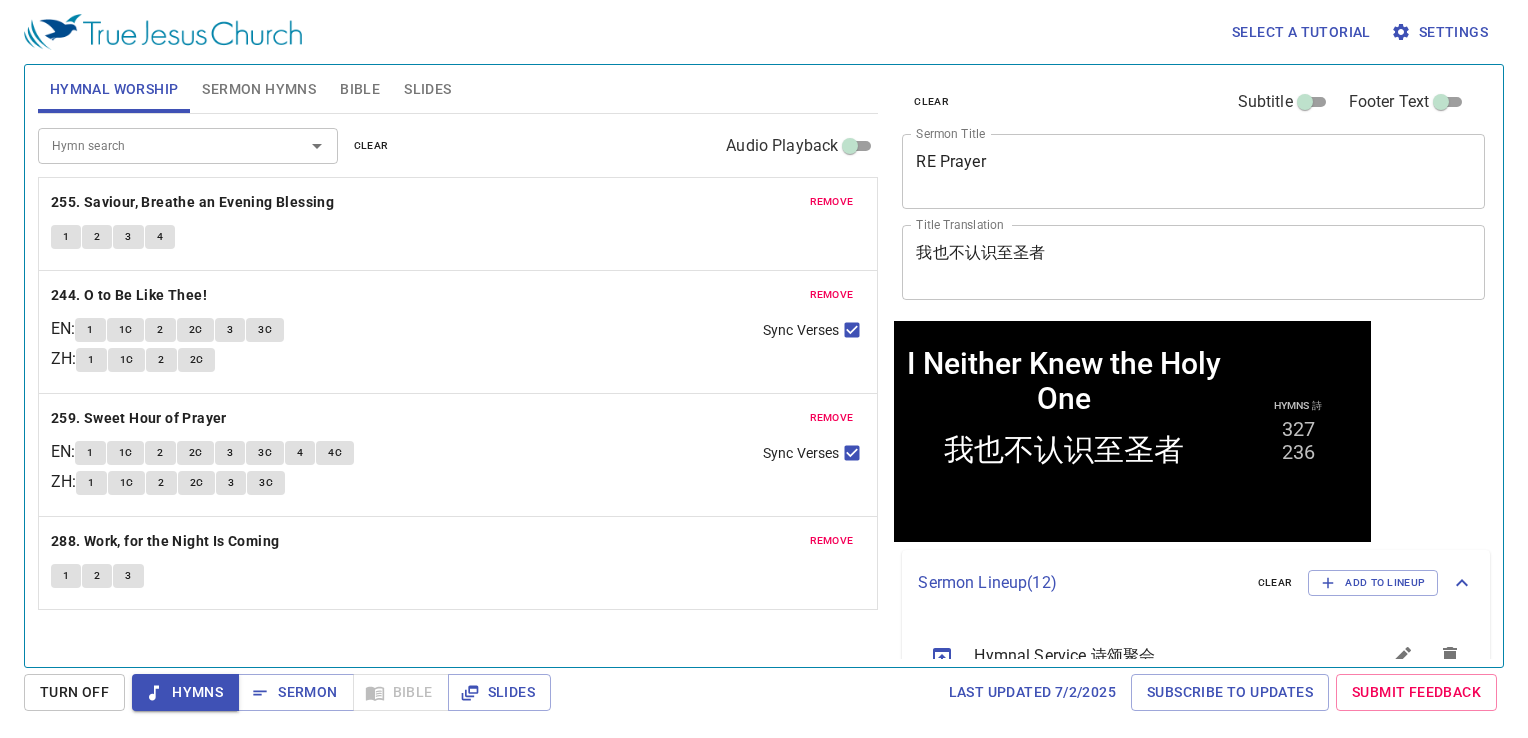 click on "Hymn search Hymn search   clear Audio Playback" at bounding box center [458, 146] 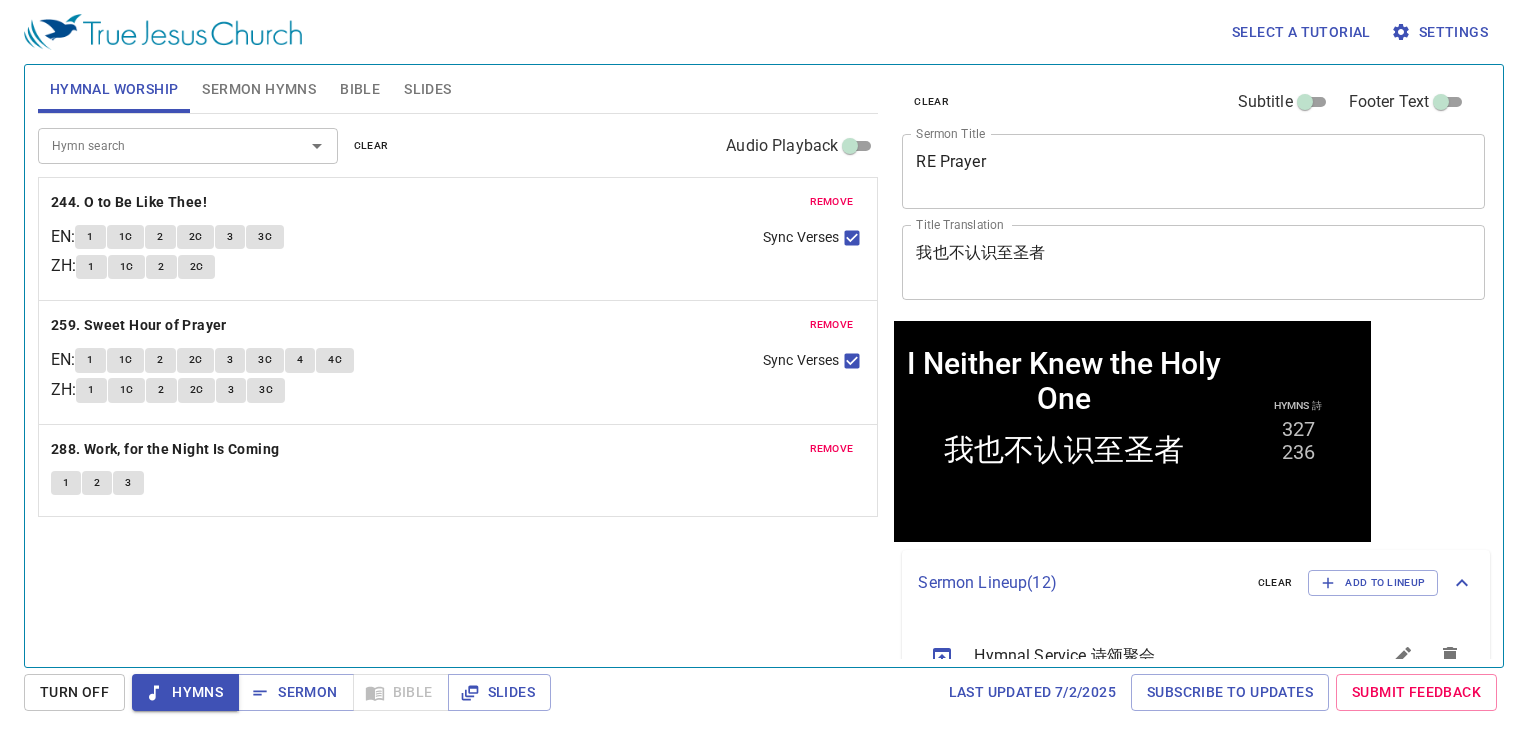click at bounding box center (303, 146) 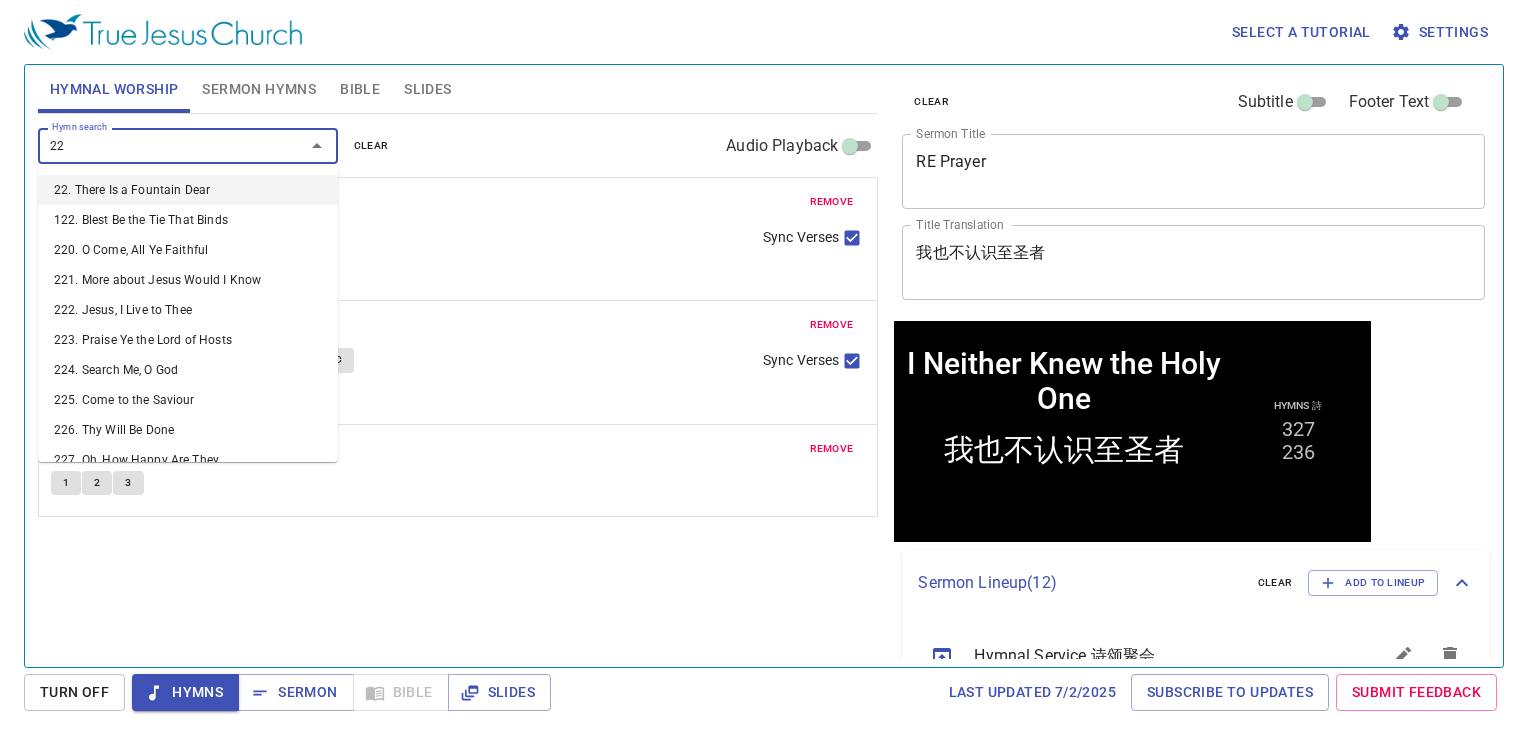 type on "225" 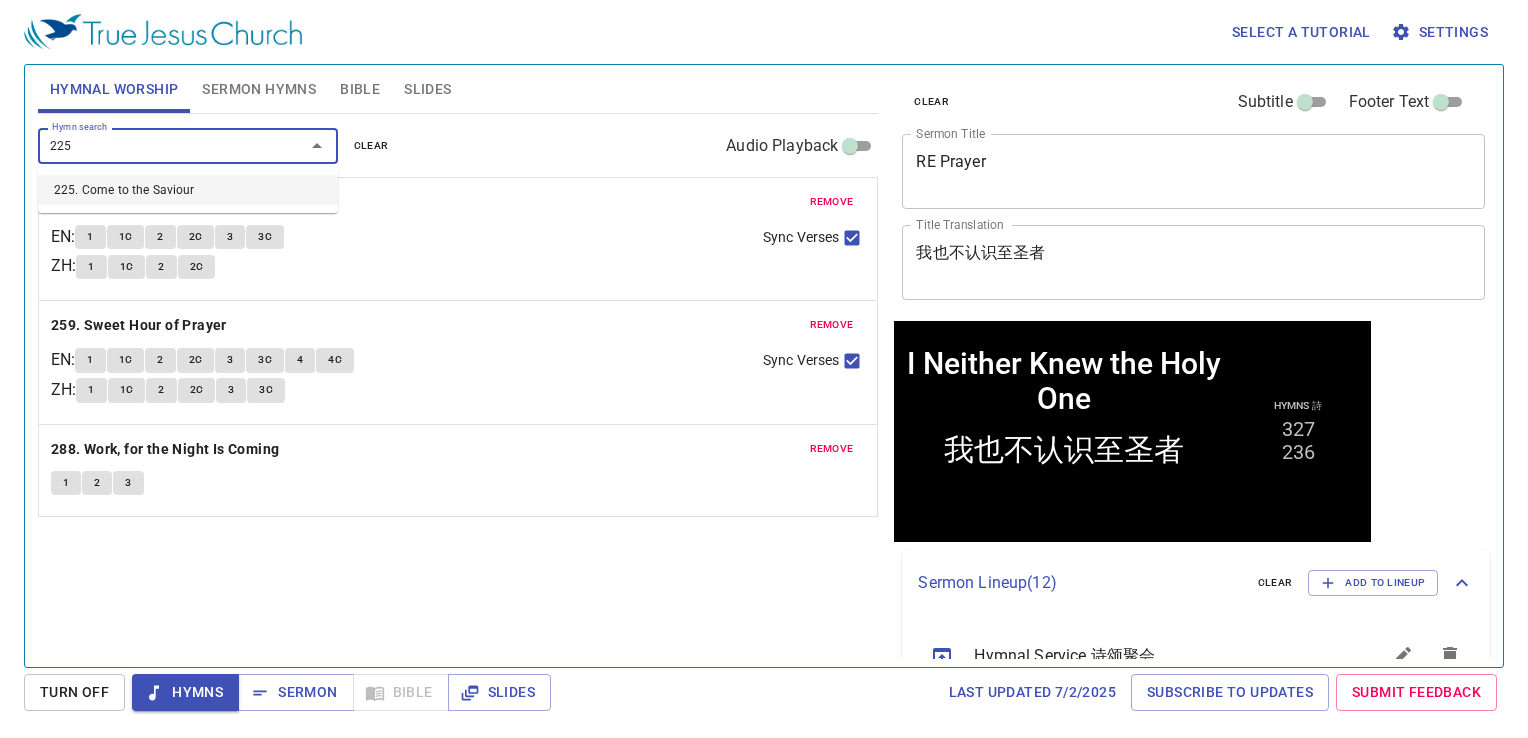 drag, startPoint x: 183, startPoint y: 190, endPoint x: 196, endPoint y: 201, distance: 17.029387 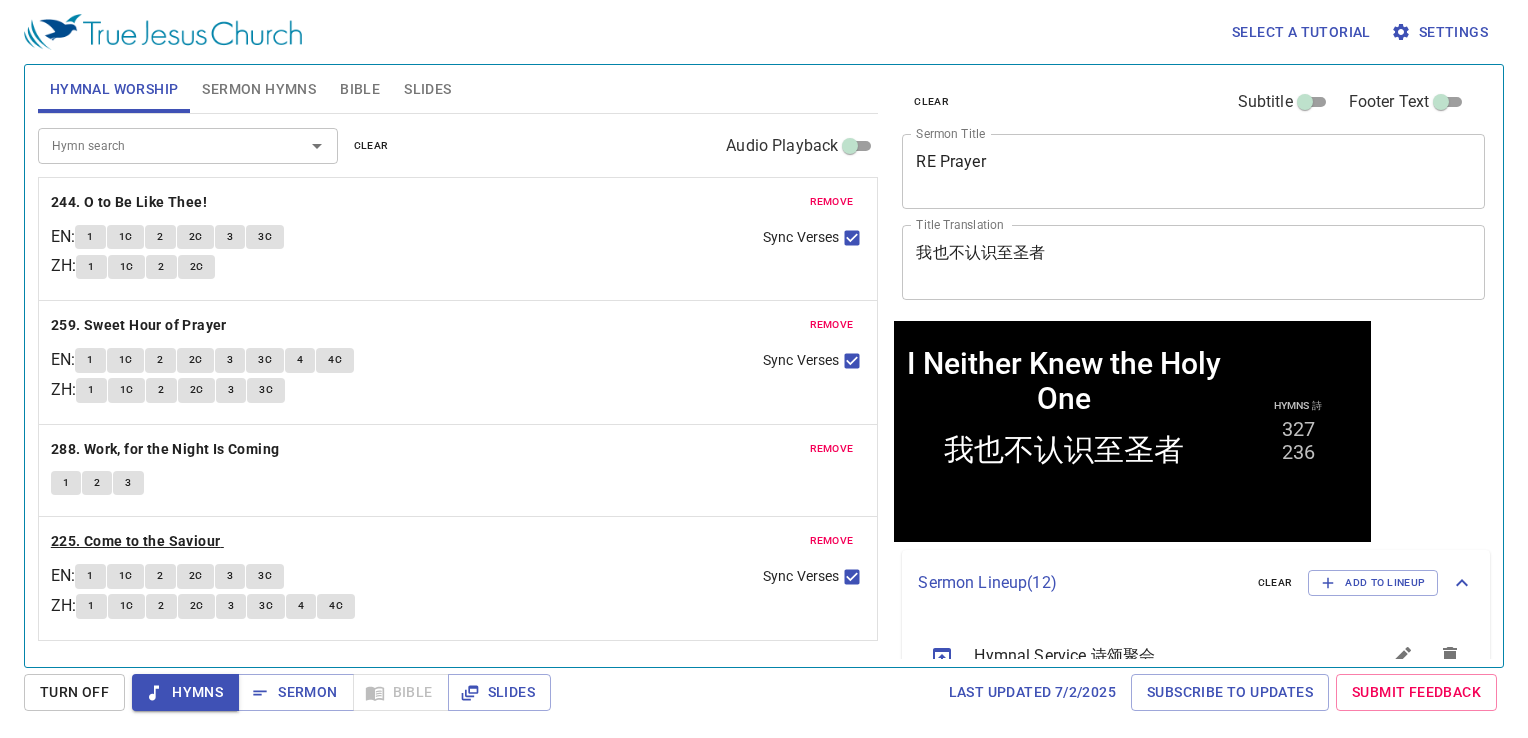 click on "225. Come to the Saviour" at bounding box center [136, 541] 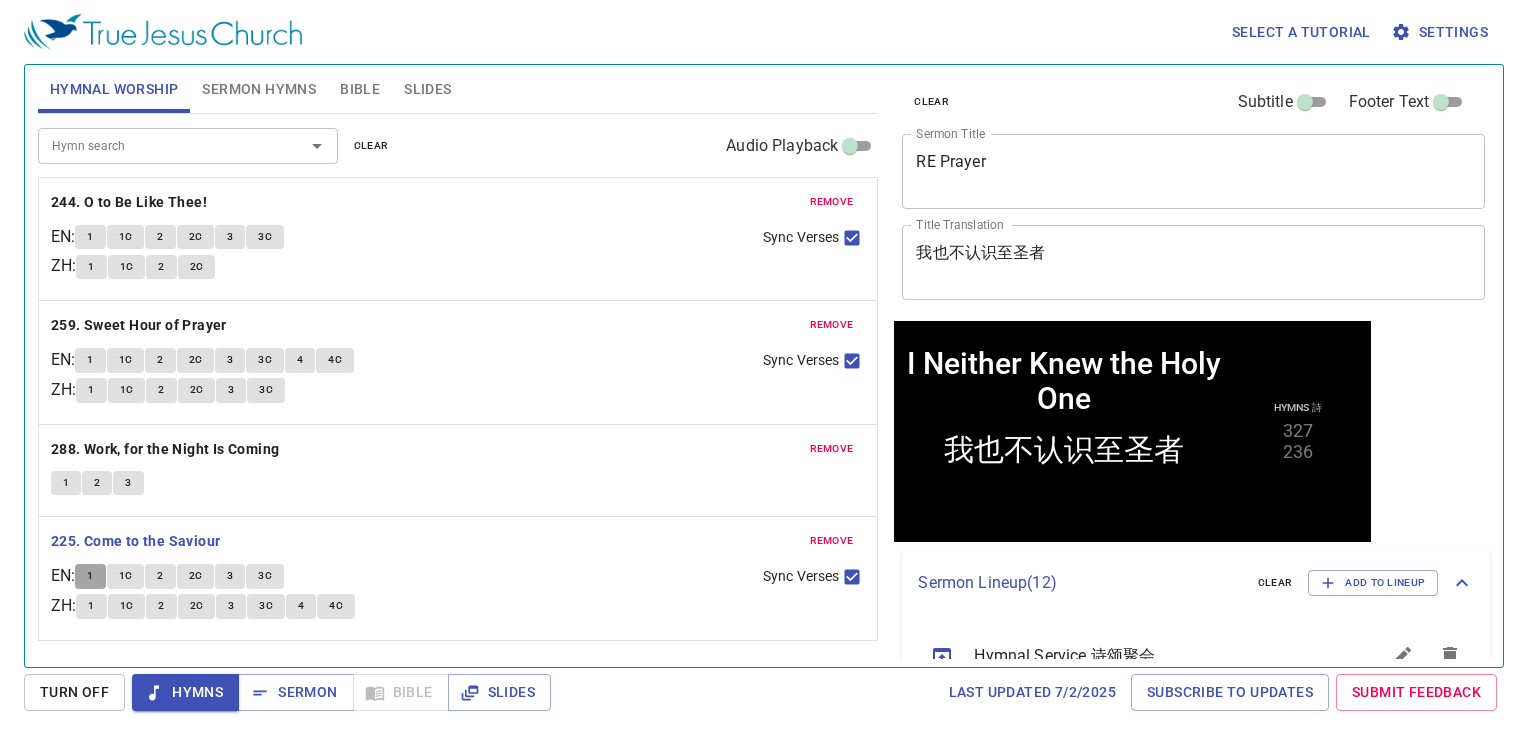 click on "1" at bounding box center [90, 576] 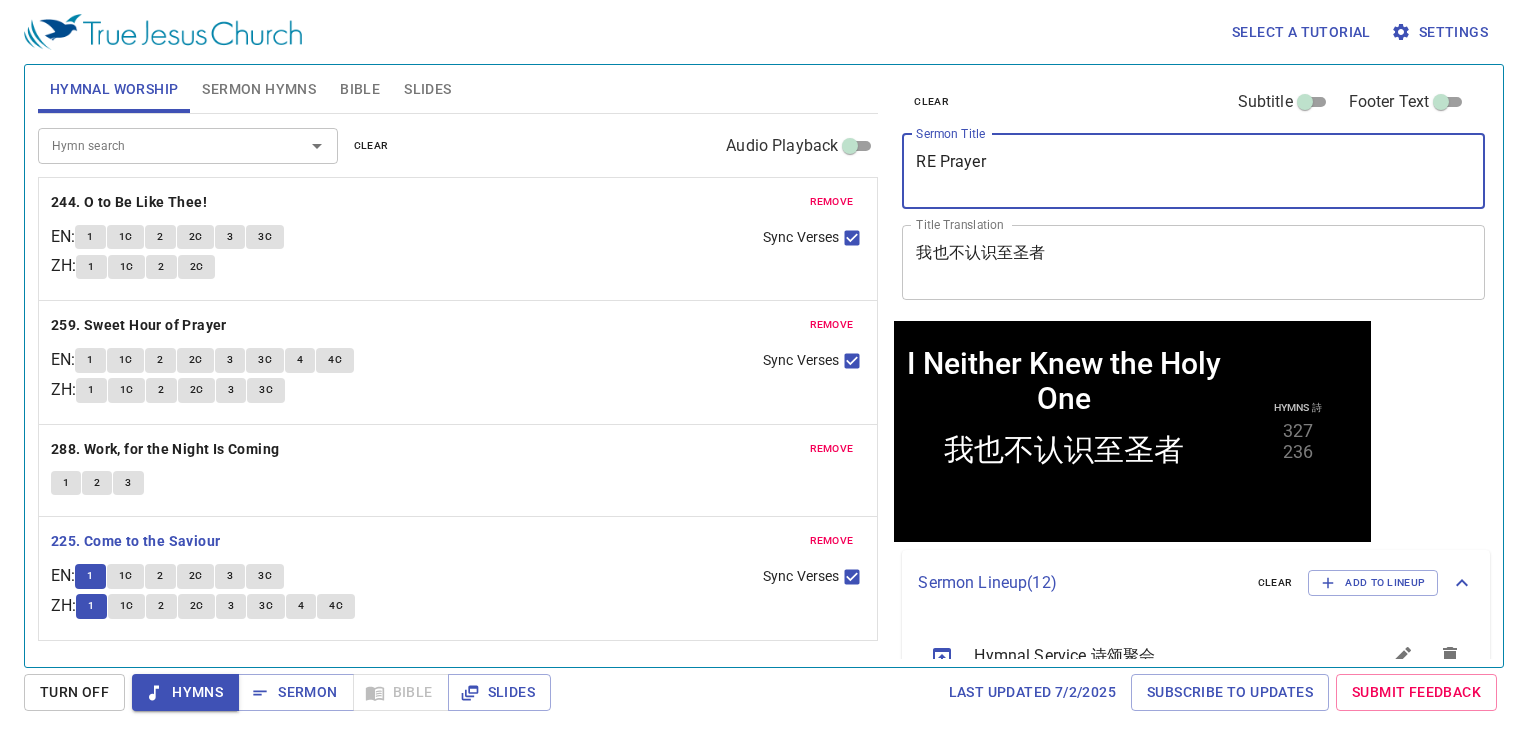 drag, startPoint x: 1121, startPoint y: 164, endPoint x: 849, endPoint y: 169, distance: 272.04596 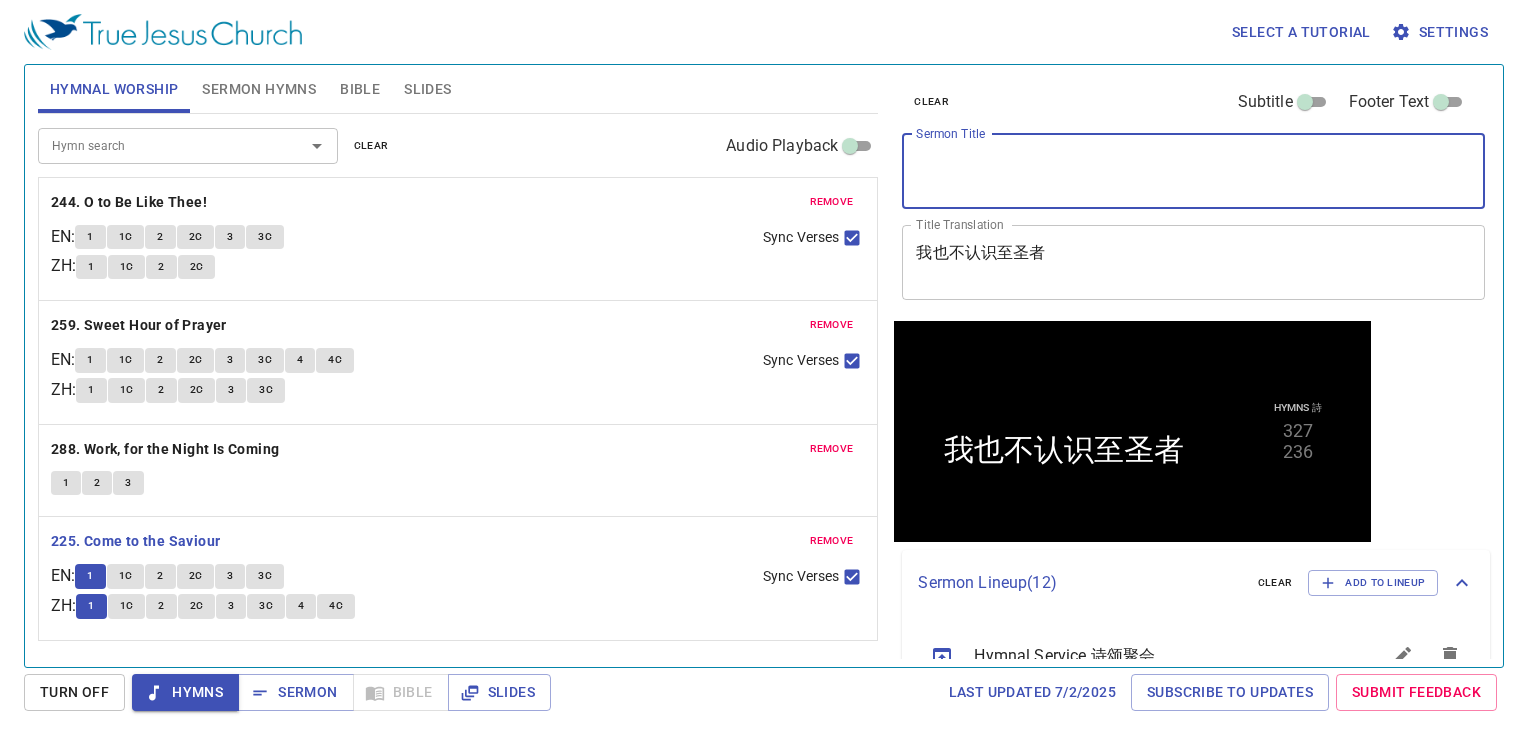 type 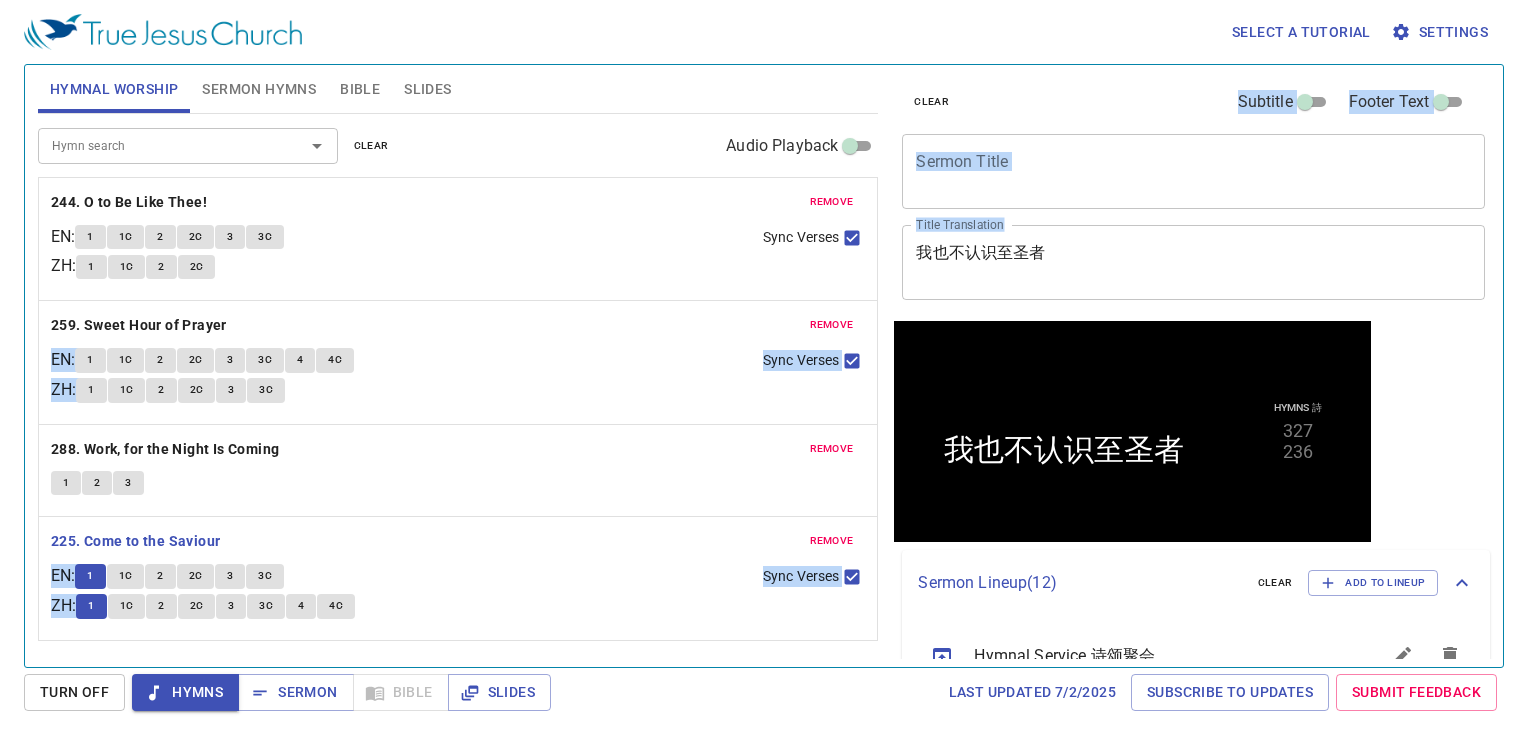 drag, startPoint x: 1015, startPoint y: 250, endPoint x: 892, endPoint y: 242, distance: 123.25989 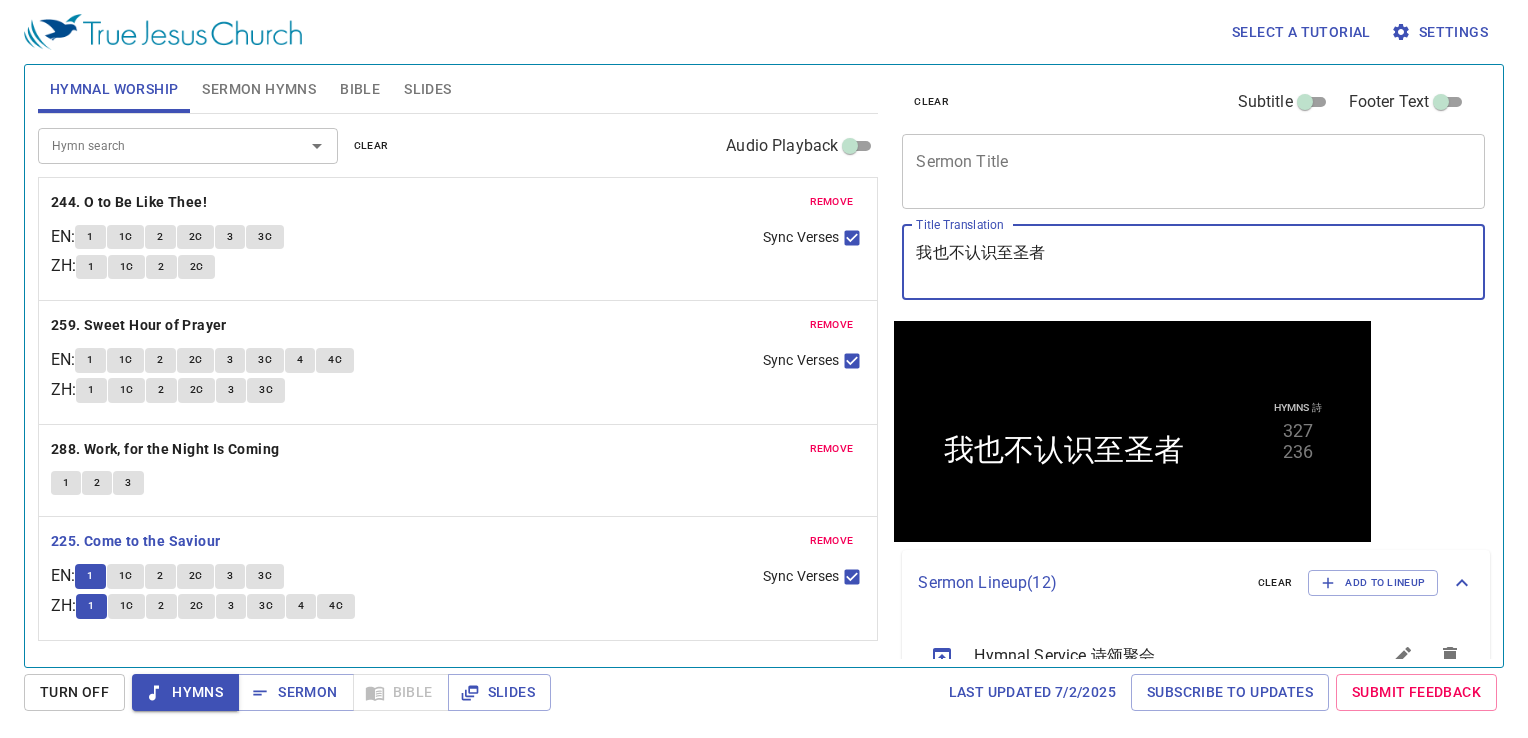drag, startPoint x: 892, startPoint y: 242, endPoint x: 1065, endPoint y: 256, distance: 173.56555 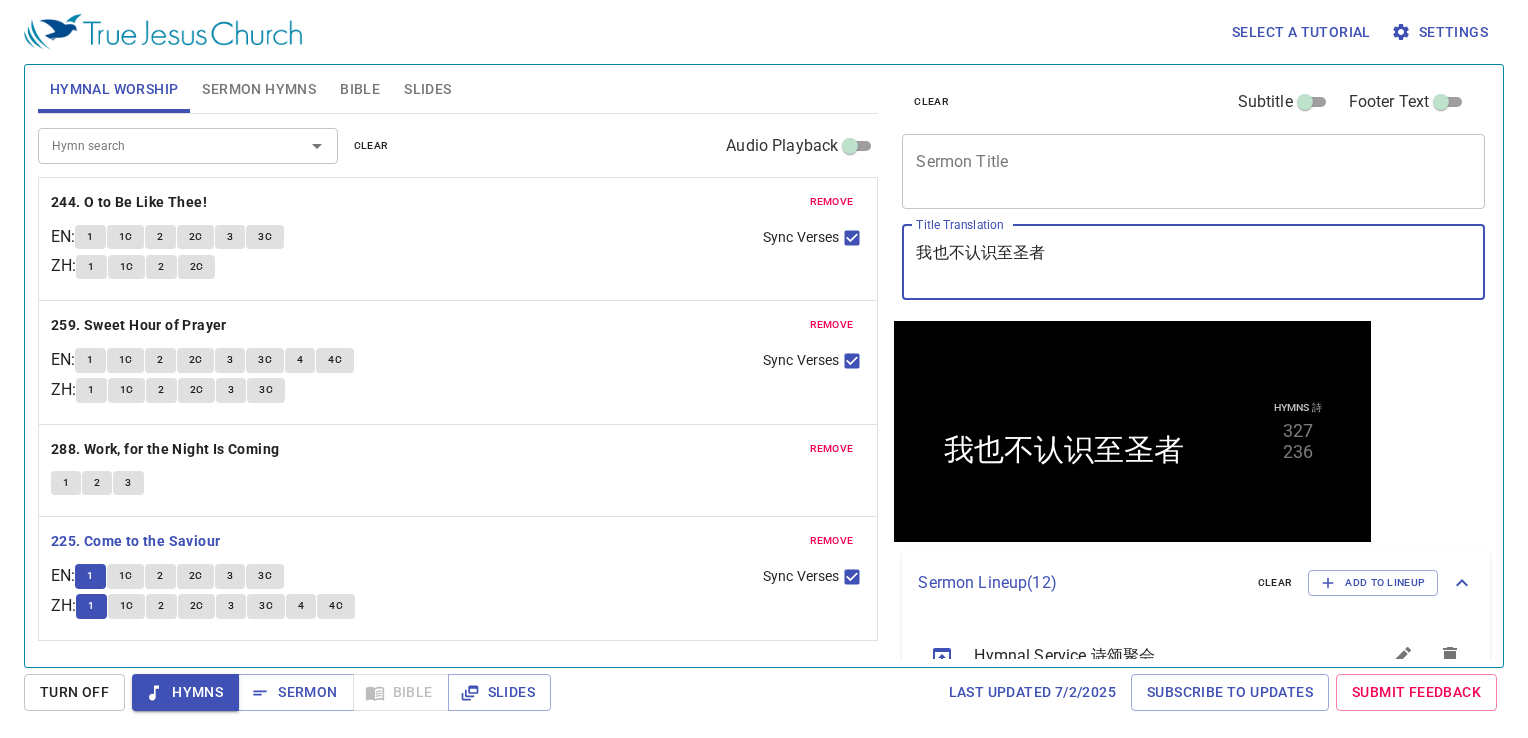 drag, startPoint x: 1065, startPoint y: 256, endPoint x: 893, endPoint y: 258, distance: 172.01163 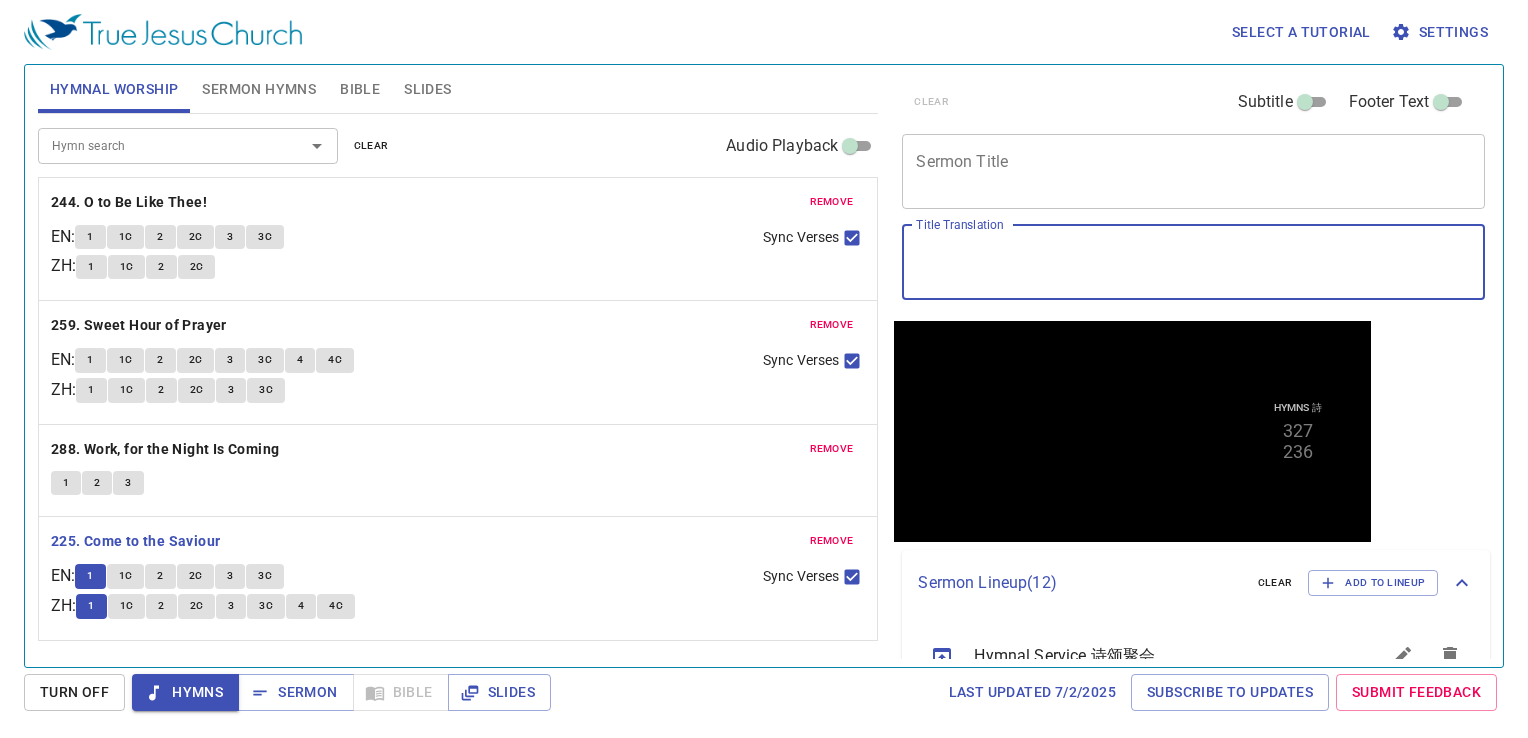 type 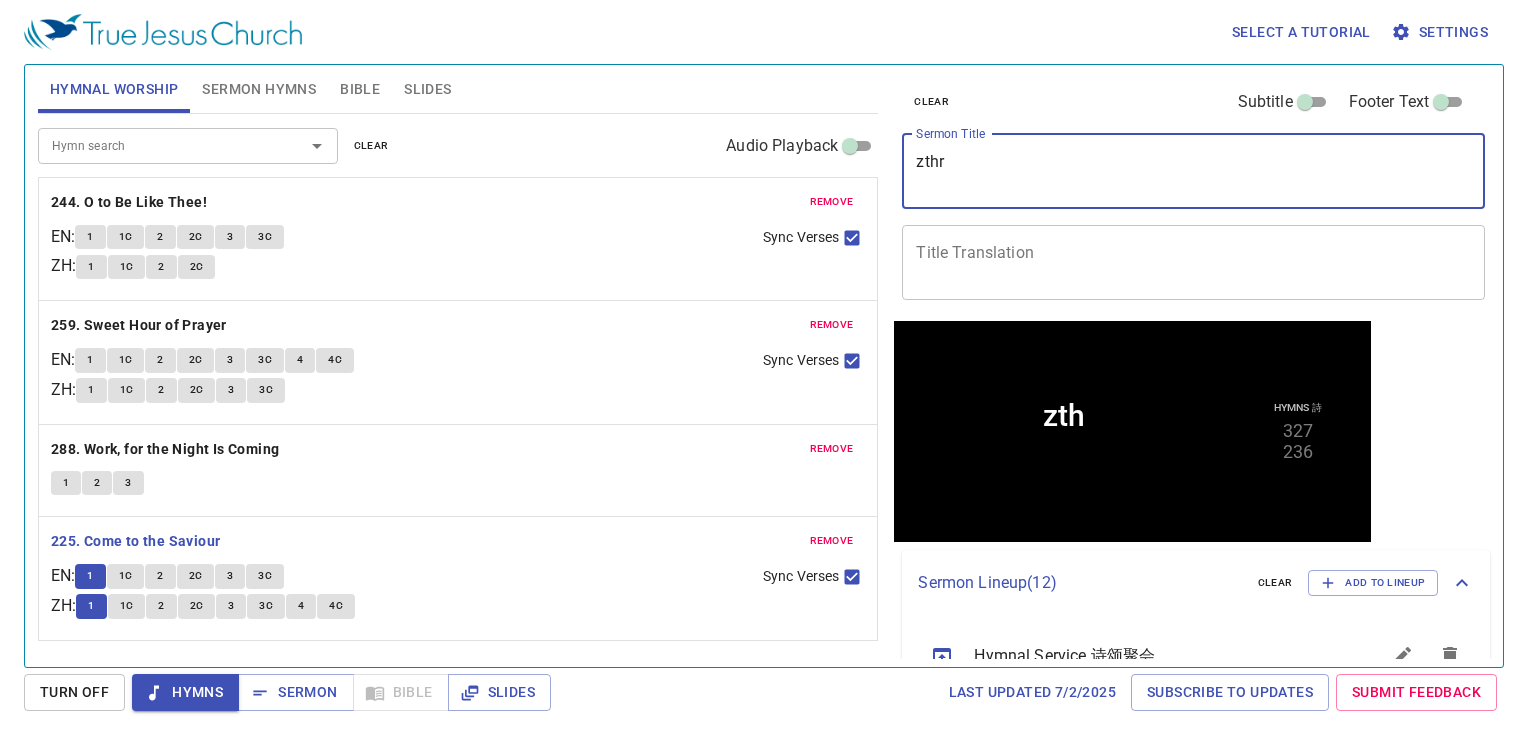 type on "zthr" 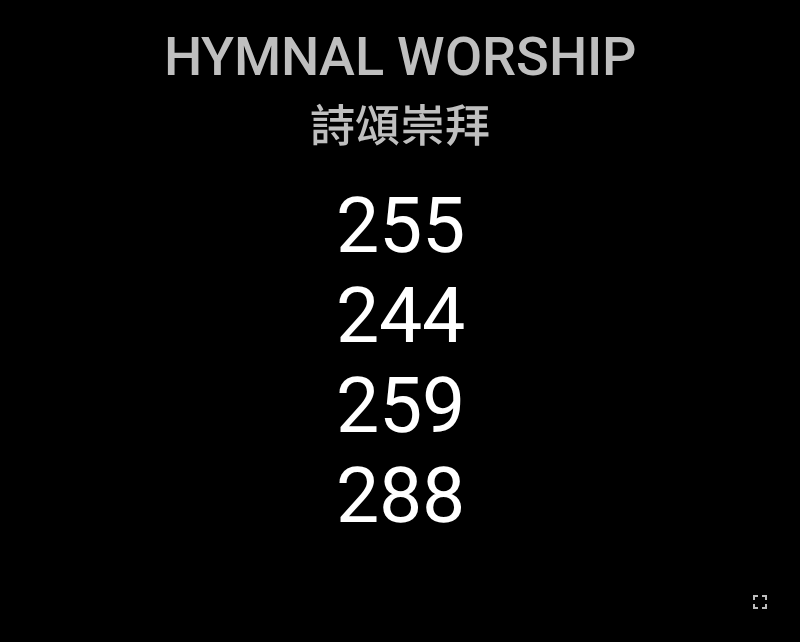 scroll, scrollTop: 0, scrollLeft: 0, axis: both 